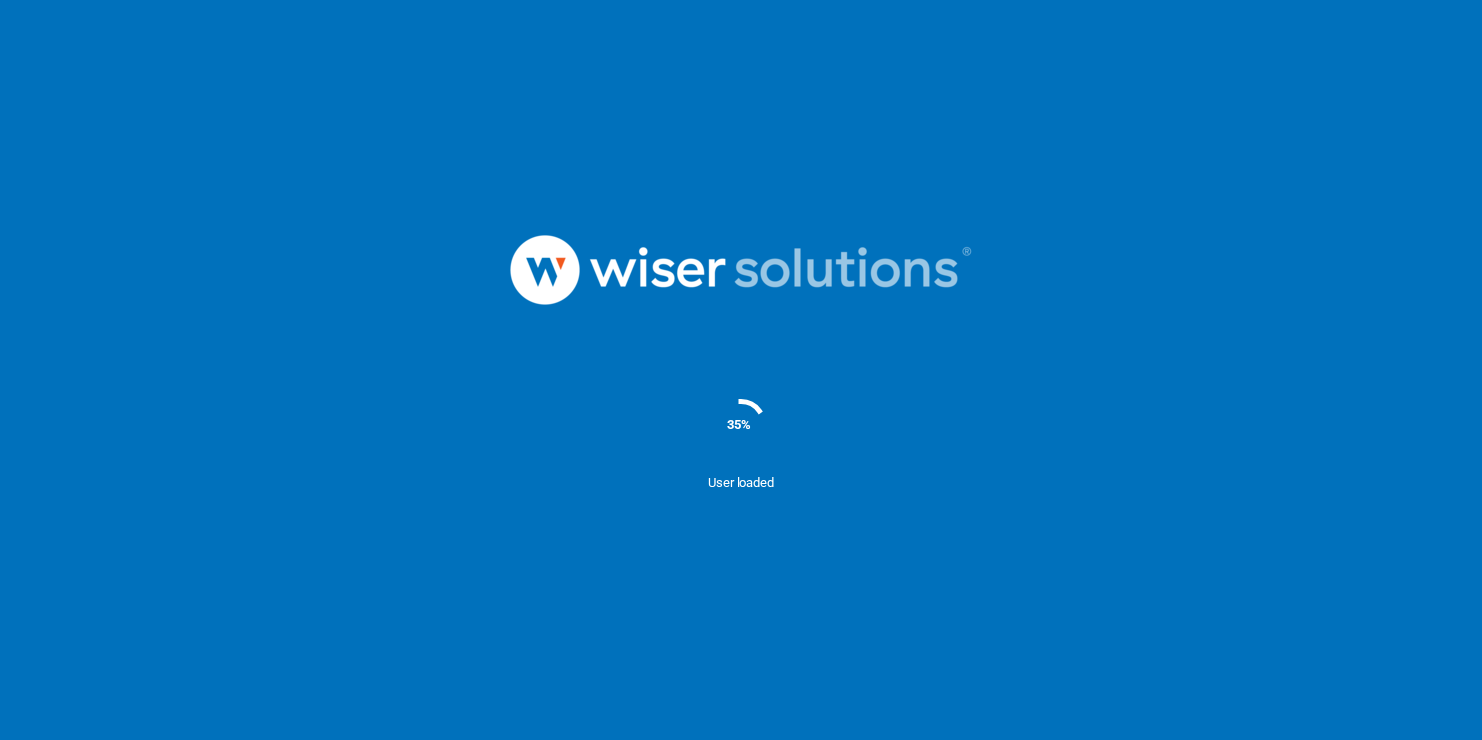 scroll, scrollTop: 0, scrollLeft: 0, axis: both 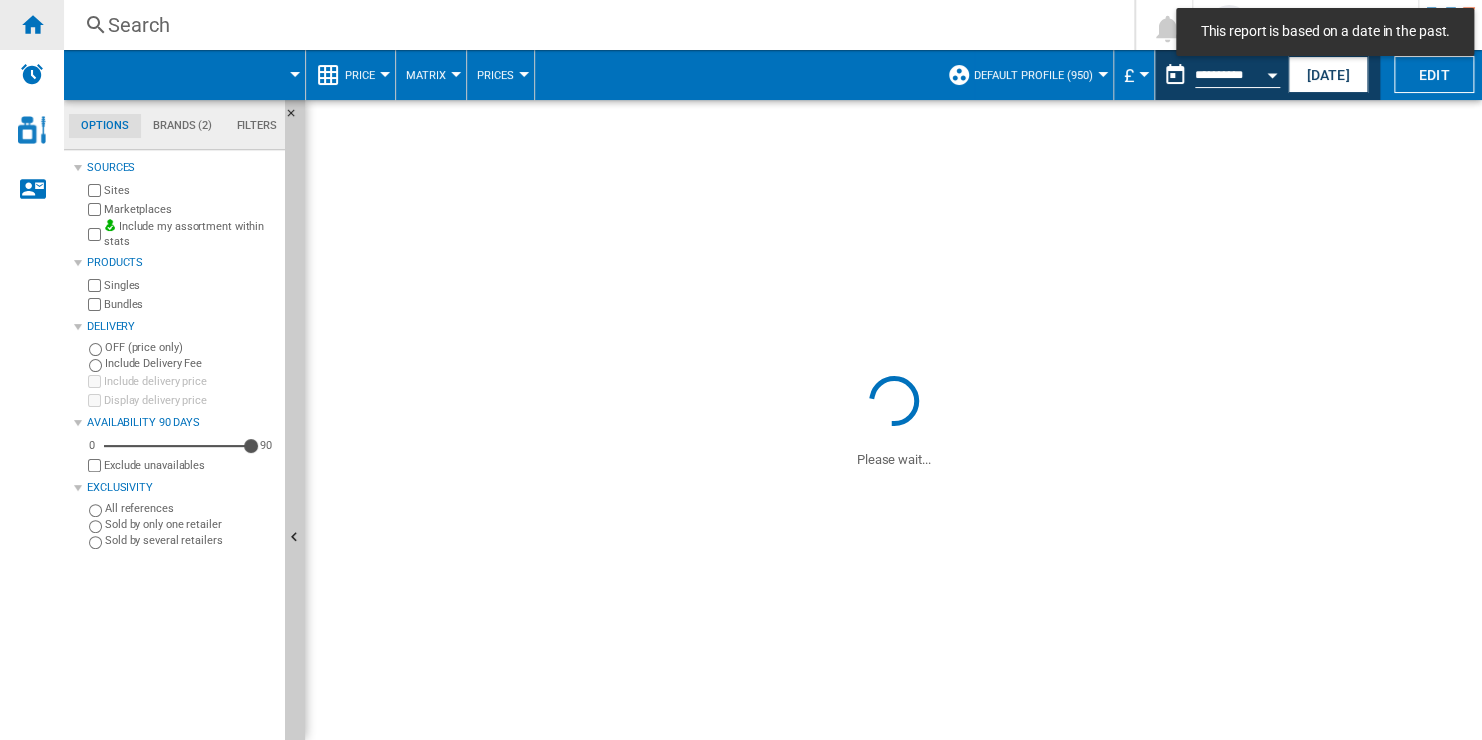 click at bounding box center (32, 24) 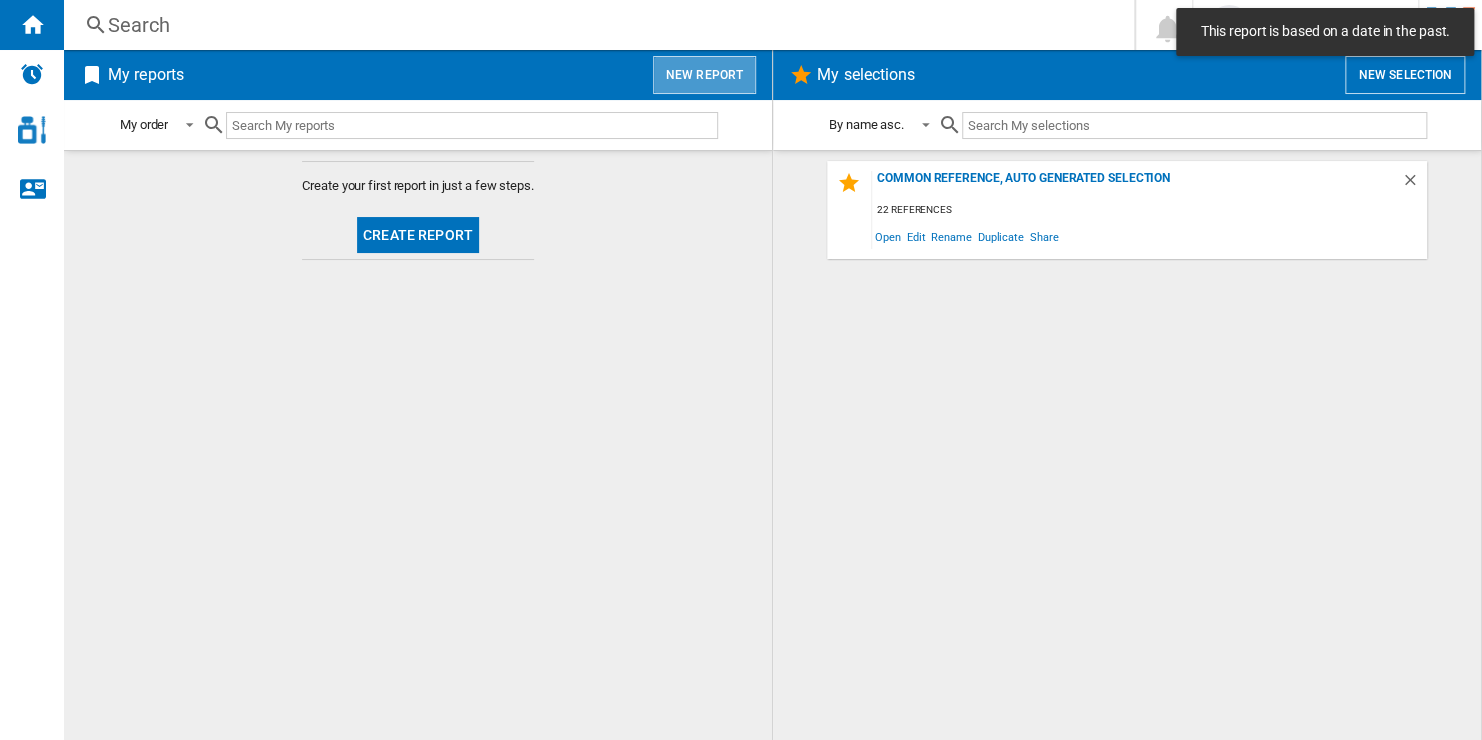 click on "New report" at bounding box center (704, 75) 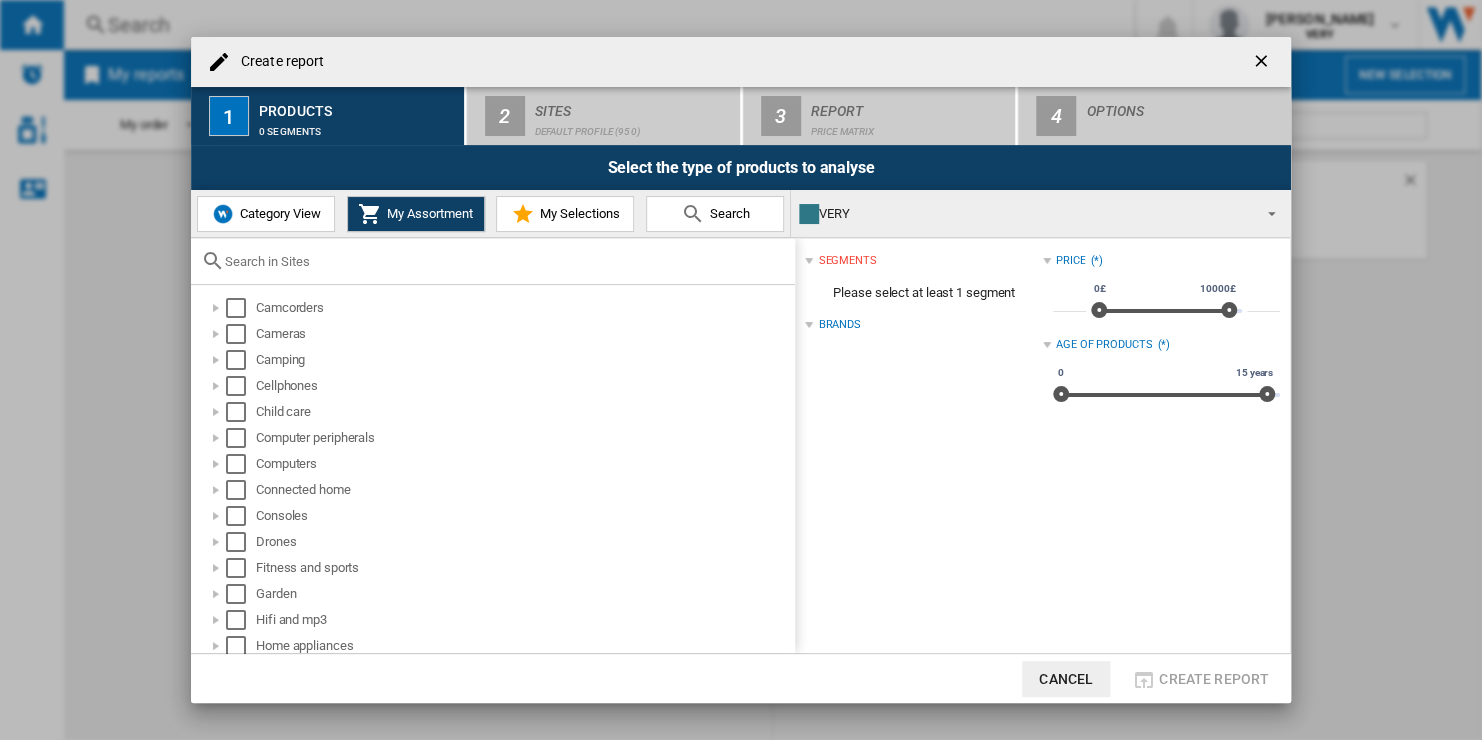 click on "Category View" at bounding box center (278, 213) 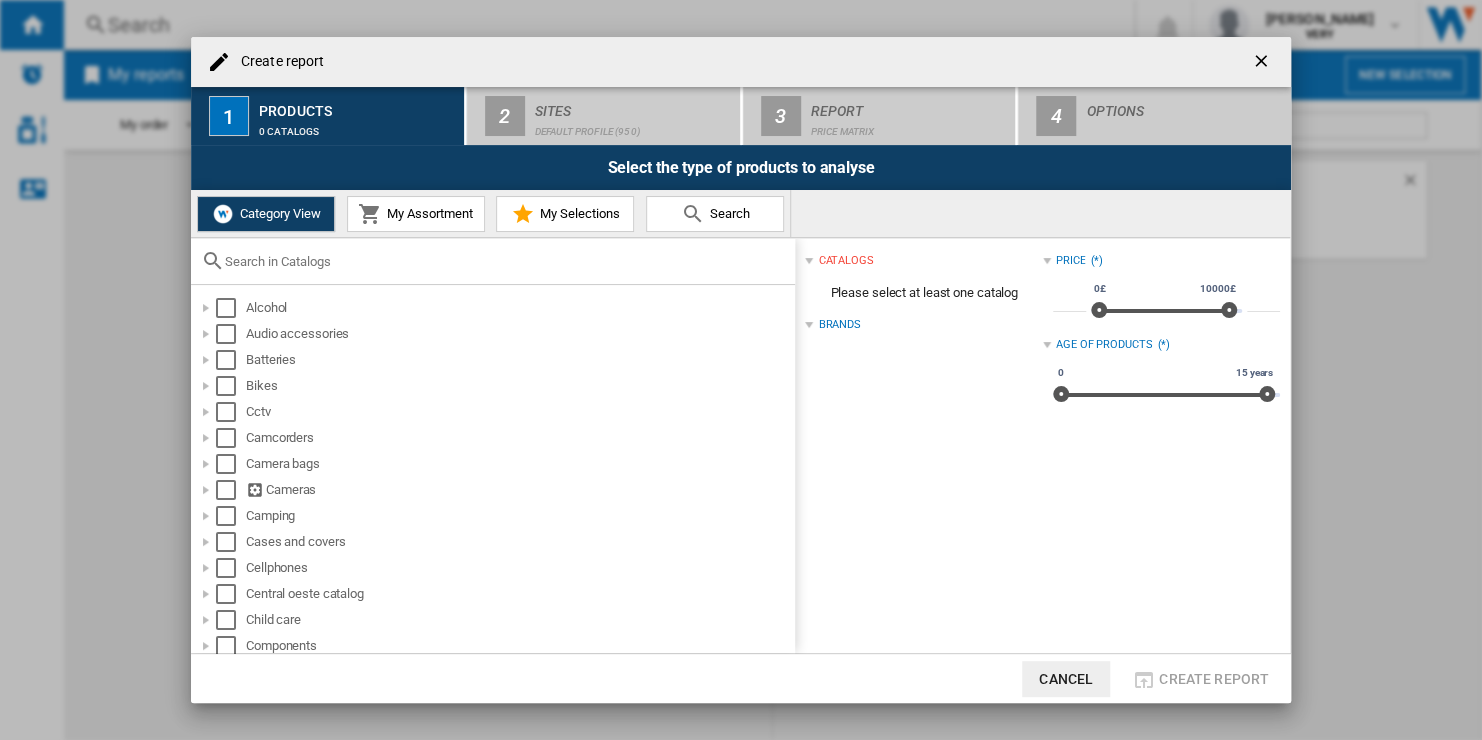 click at bounding box center (505, 261) 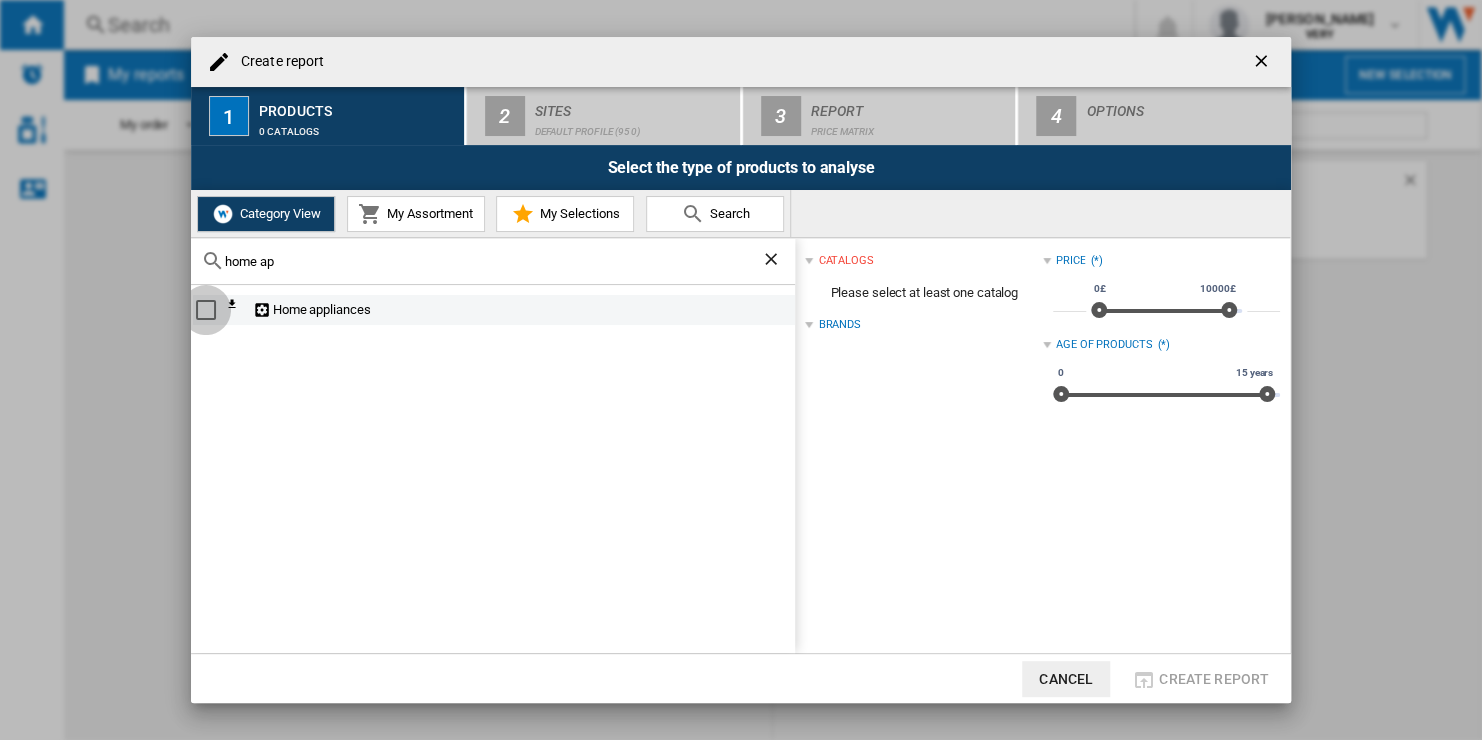 click at bounding box center (206, 310) 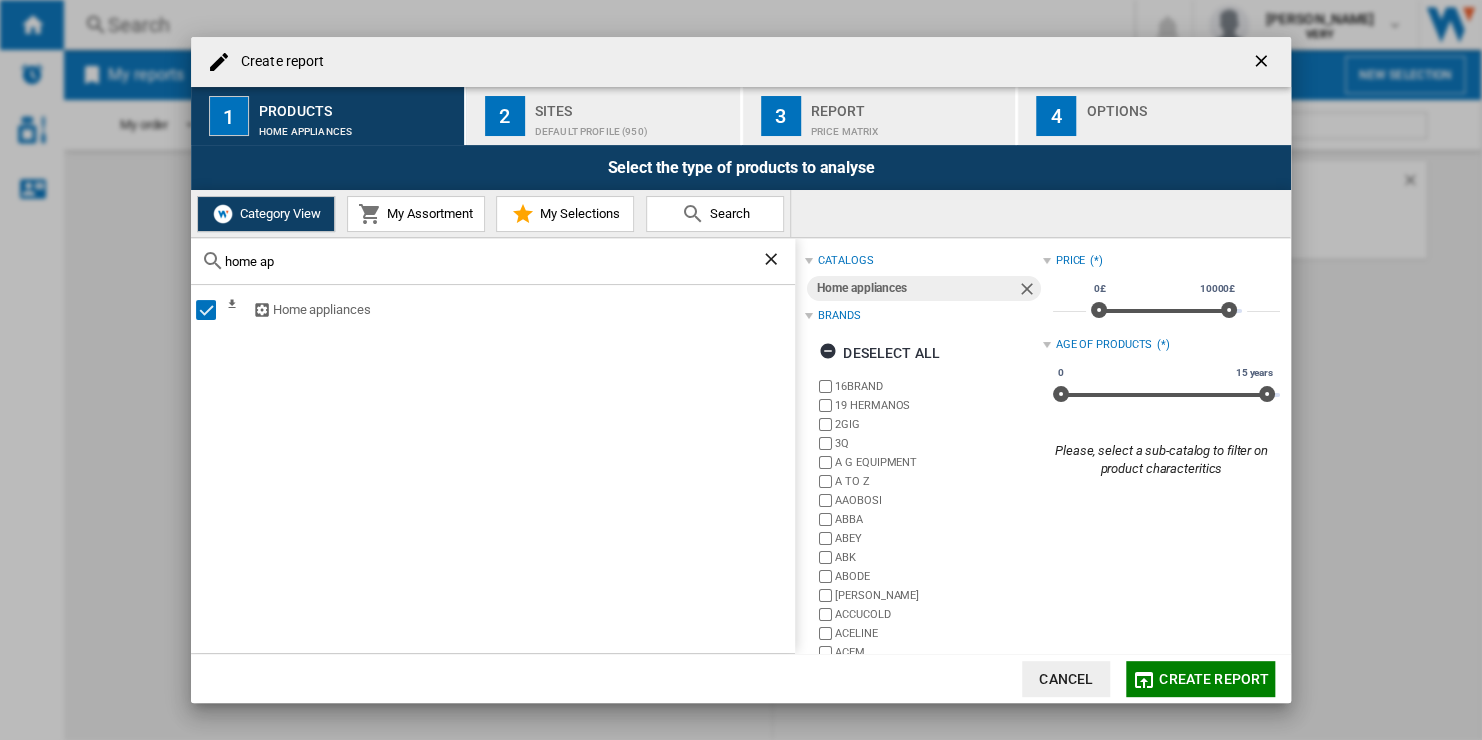 click on "home ap" at bounding box center (493, 261) 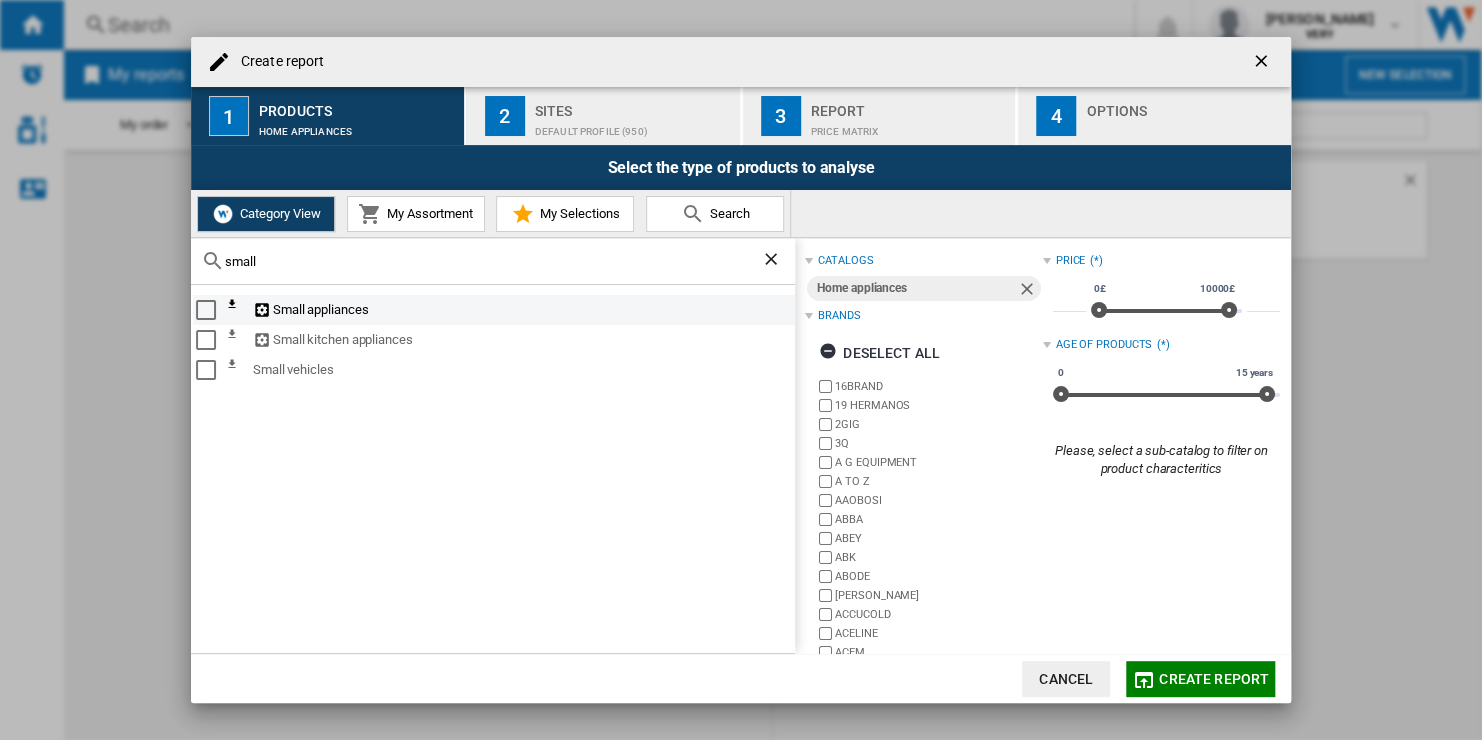 type on "small" 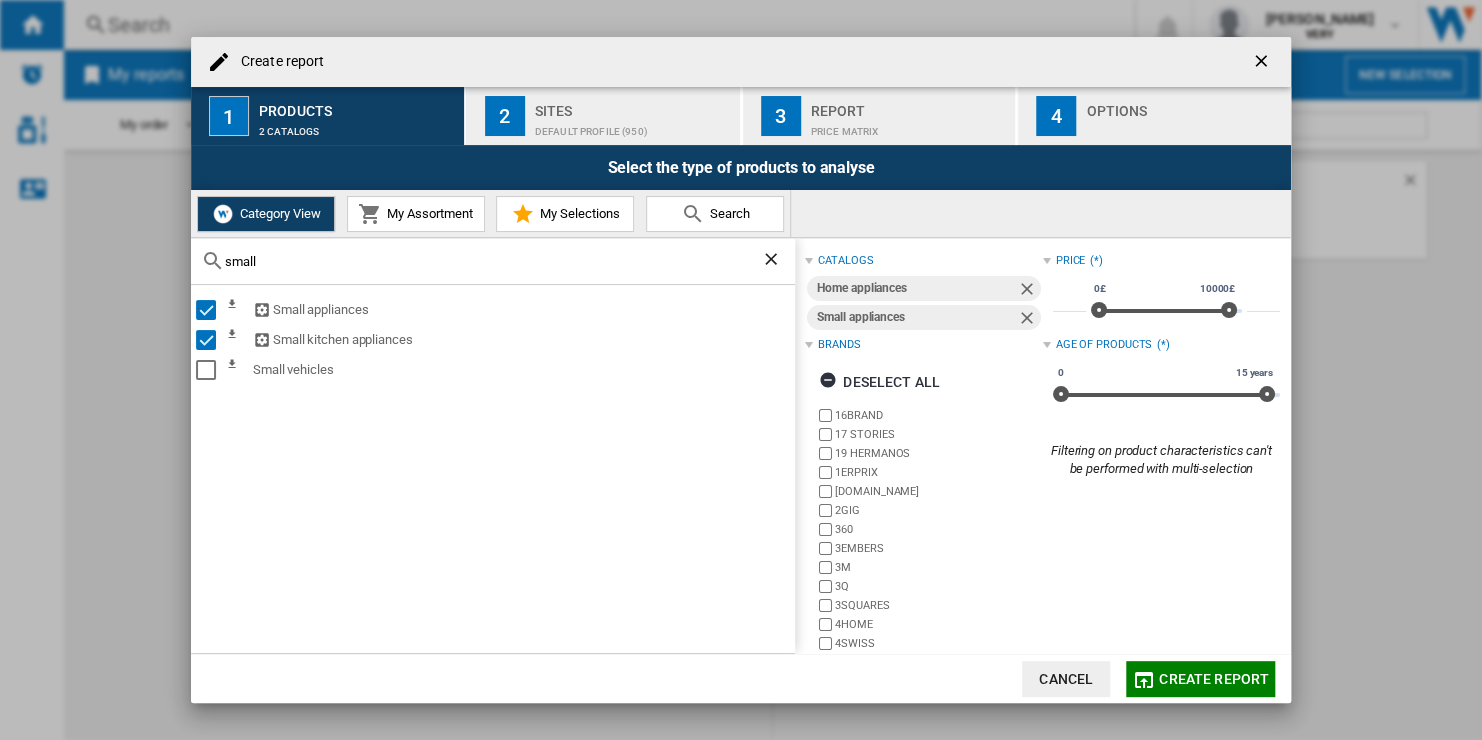 click 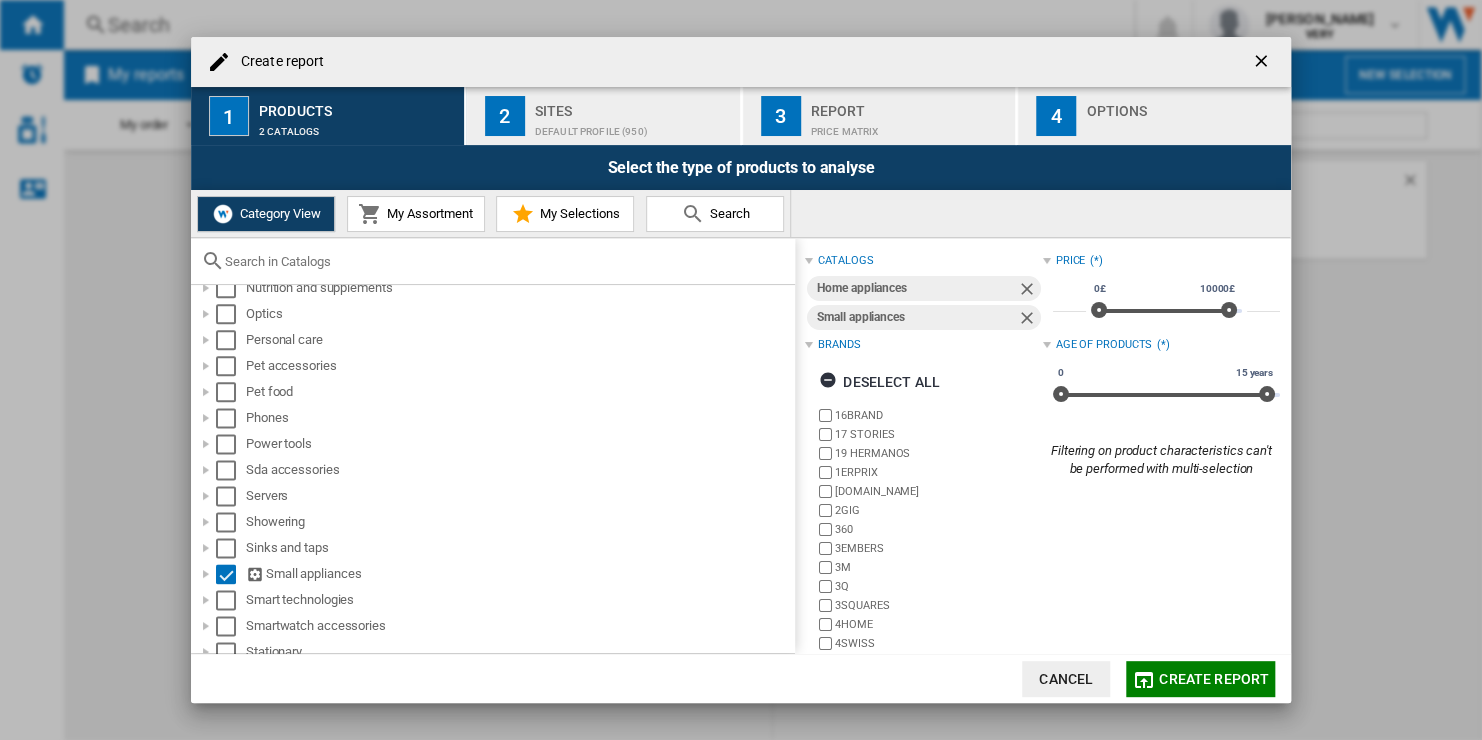 scroll, scrollTop: 1300, scrollLeft: 0, axis: vertical 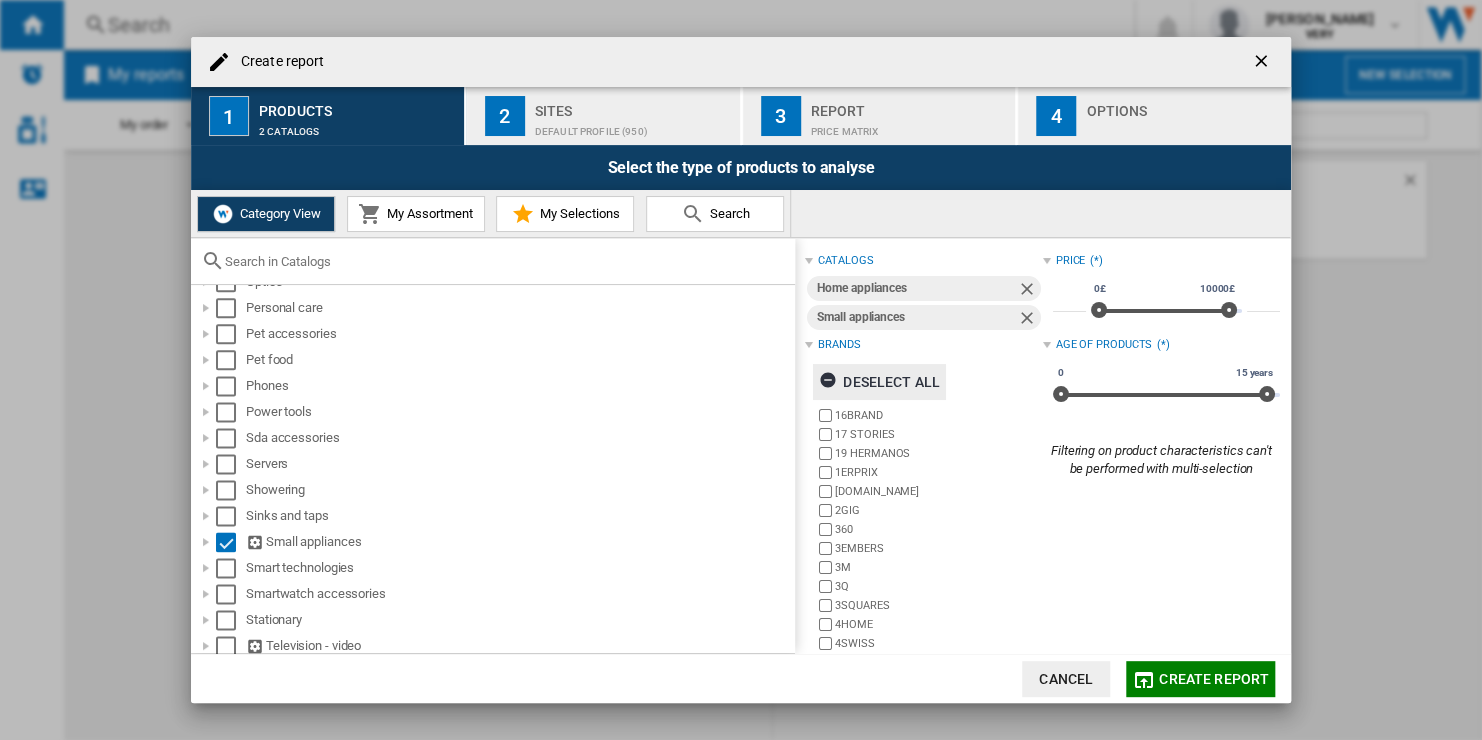 click on "Deselect all" at bounding box center [879, 382] 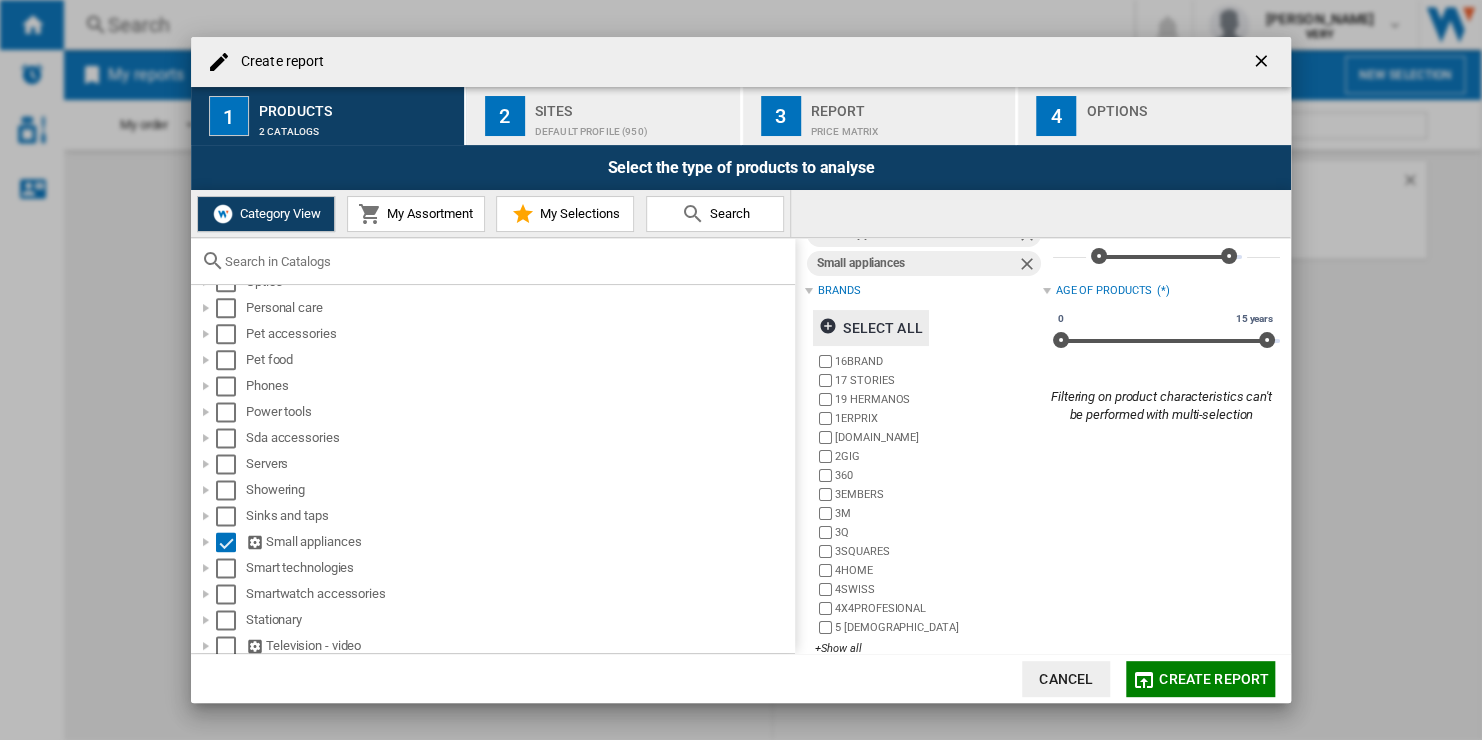 scroll, scrollTop: 81, scrollLeft: 0, axis: vertical 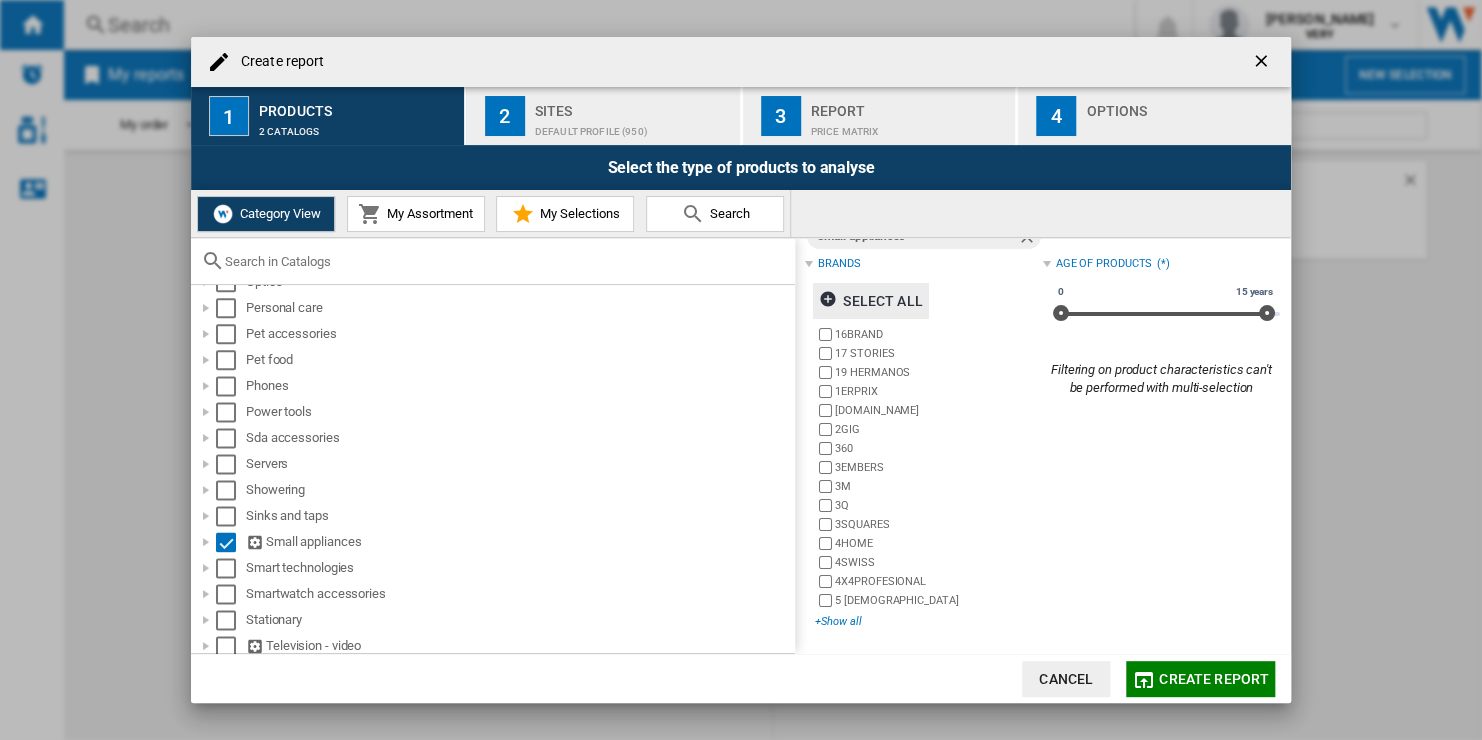 click on "+Show all" at bounding box center (928, 621) 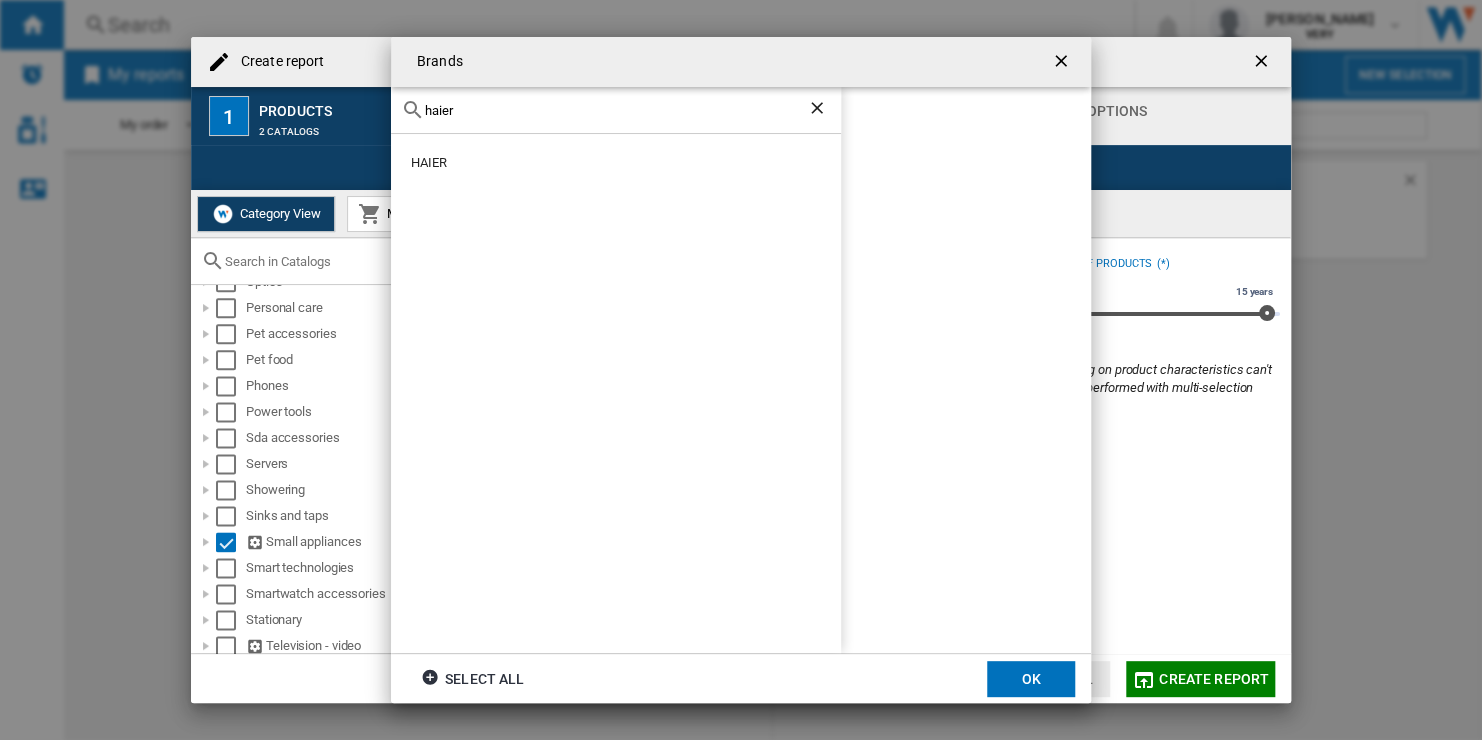 click on "haier" 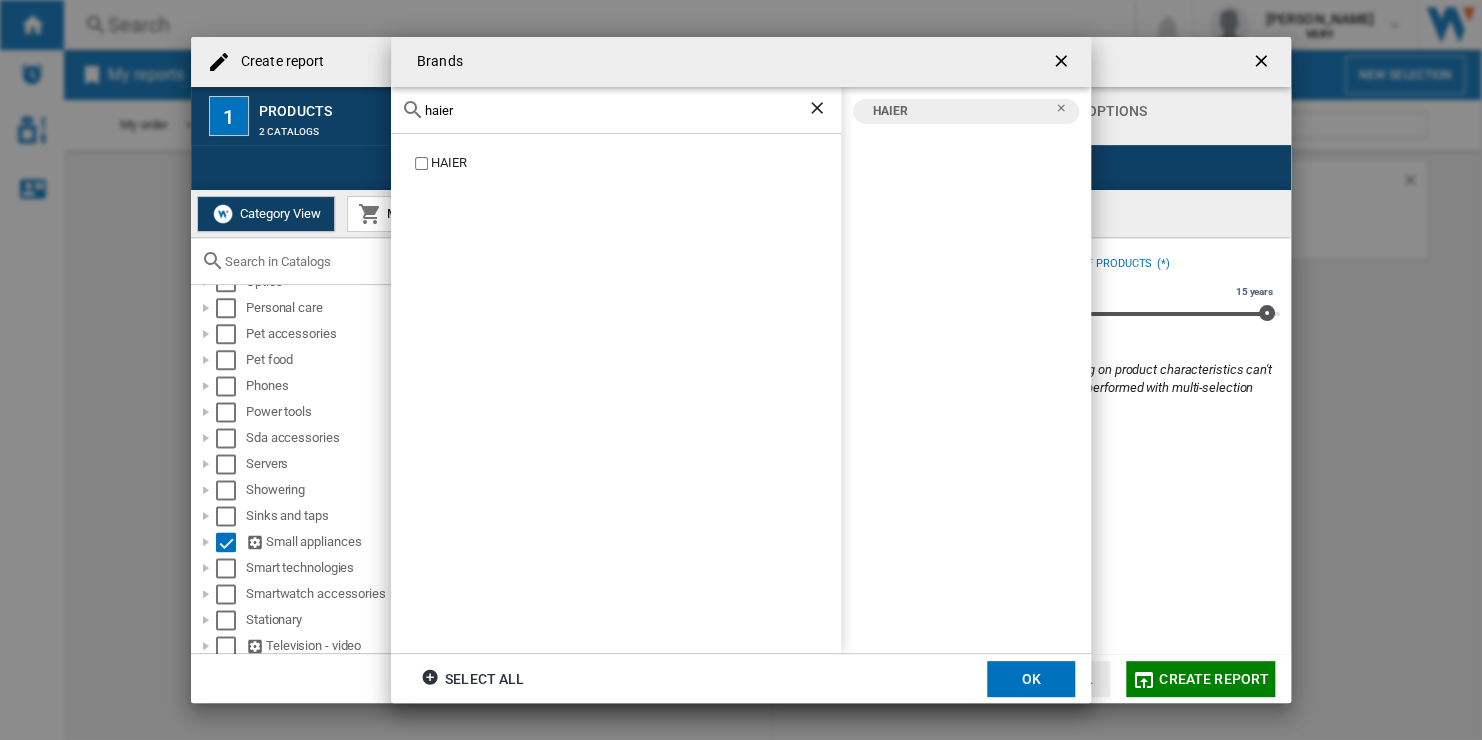 click on "haier" 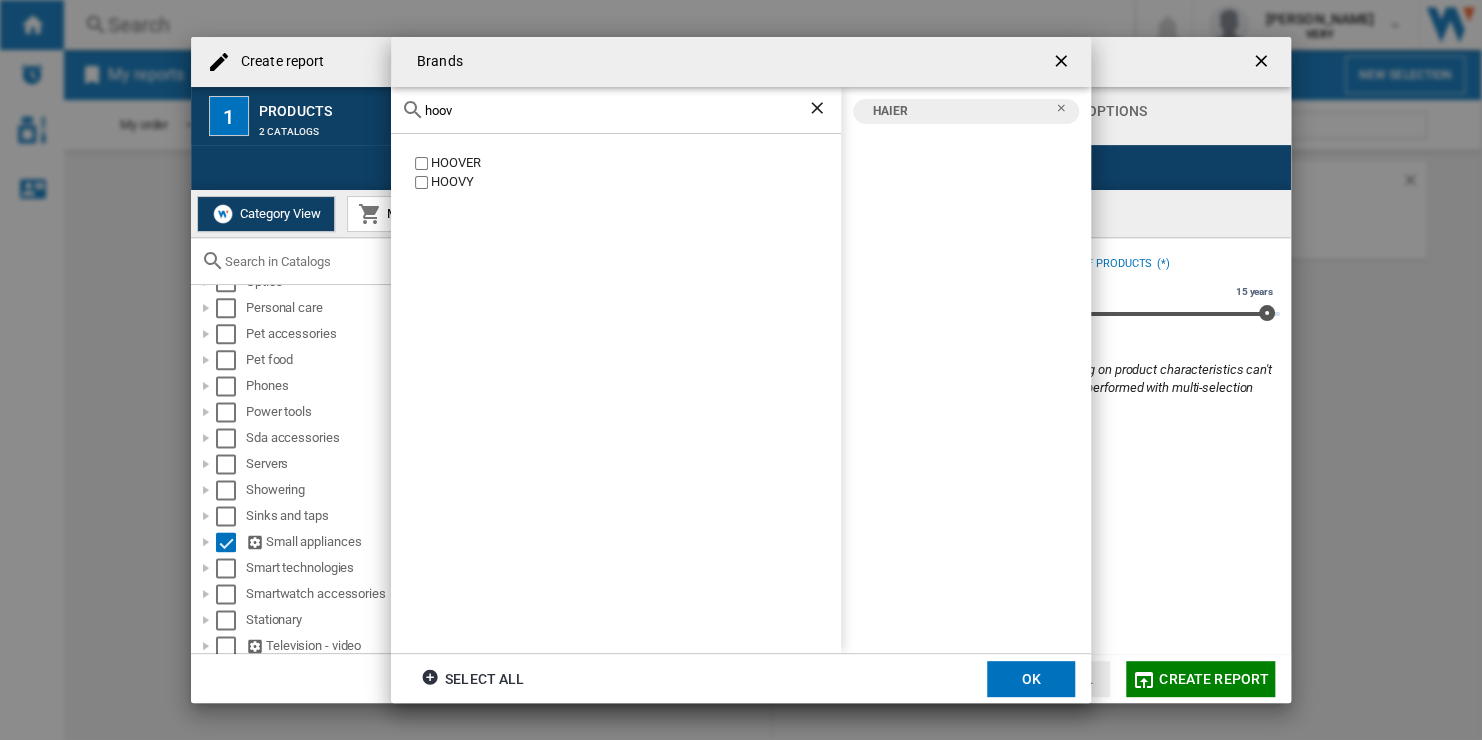 click on "HOOVER" 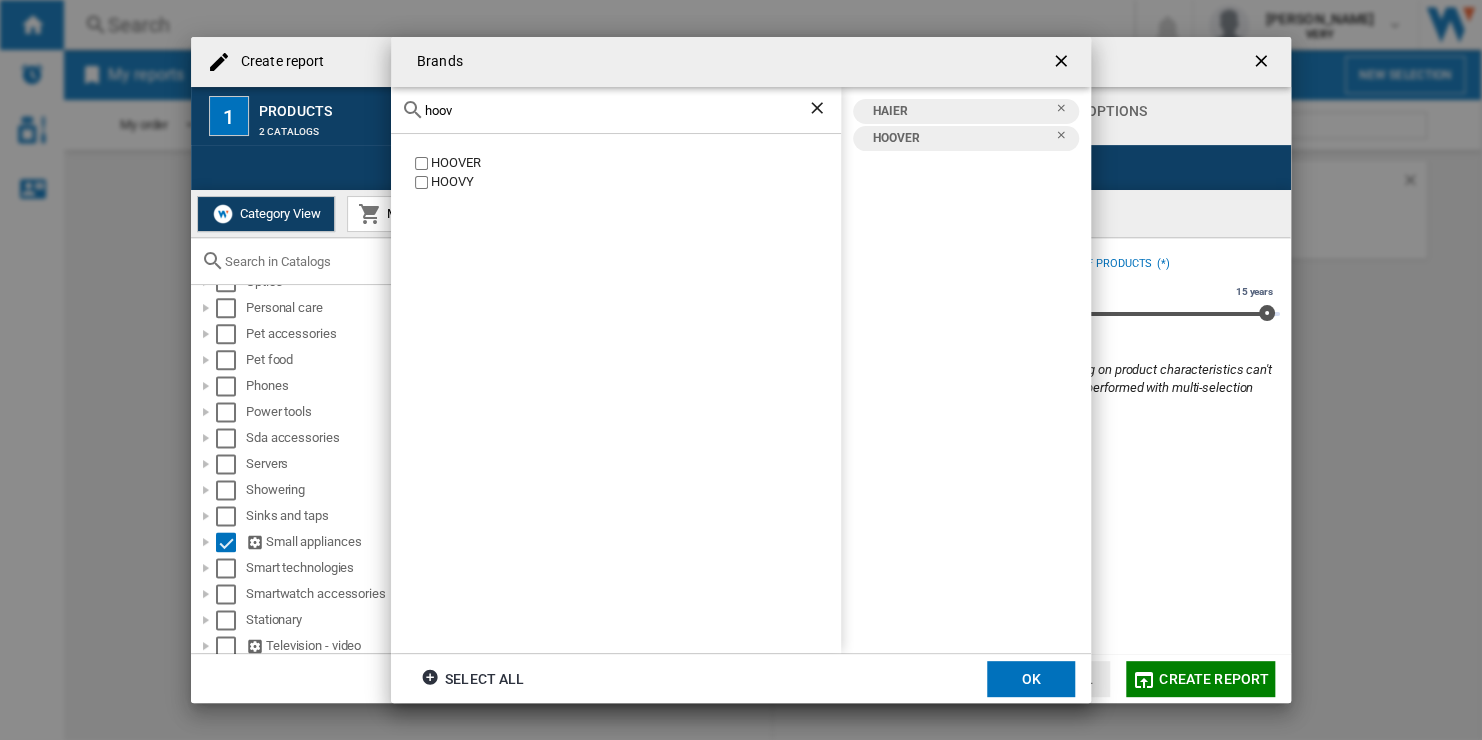 click on "hoov" 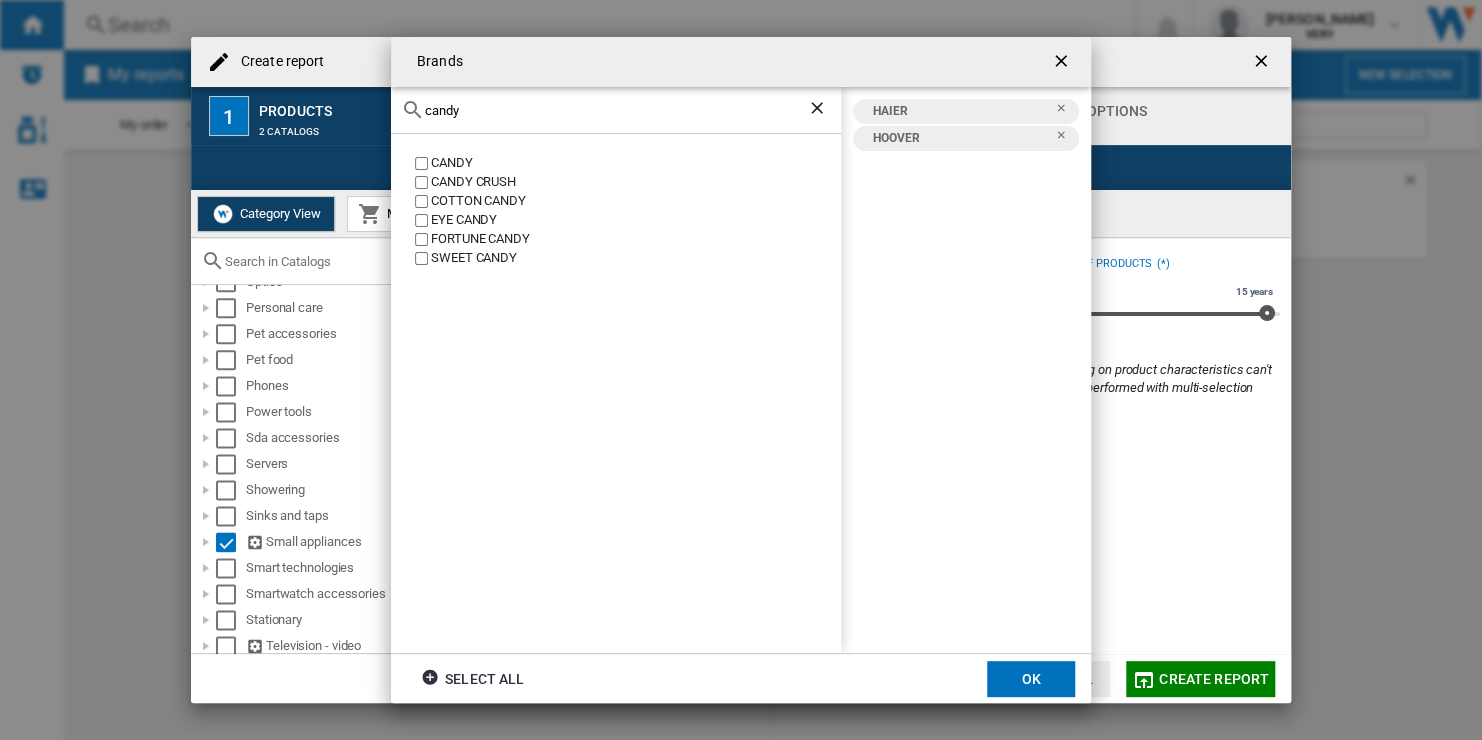 type on "candy" 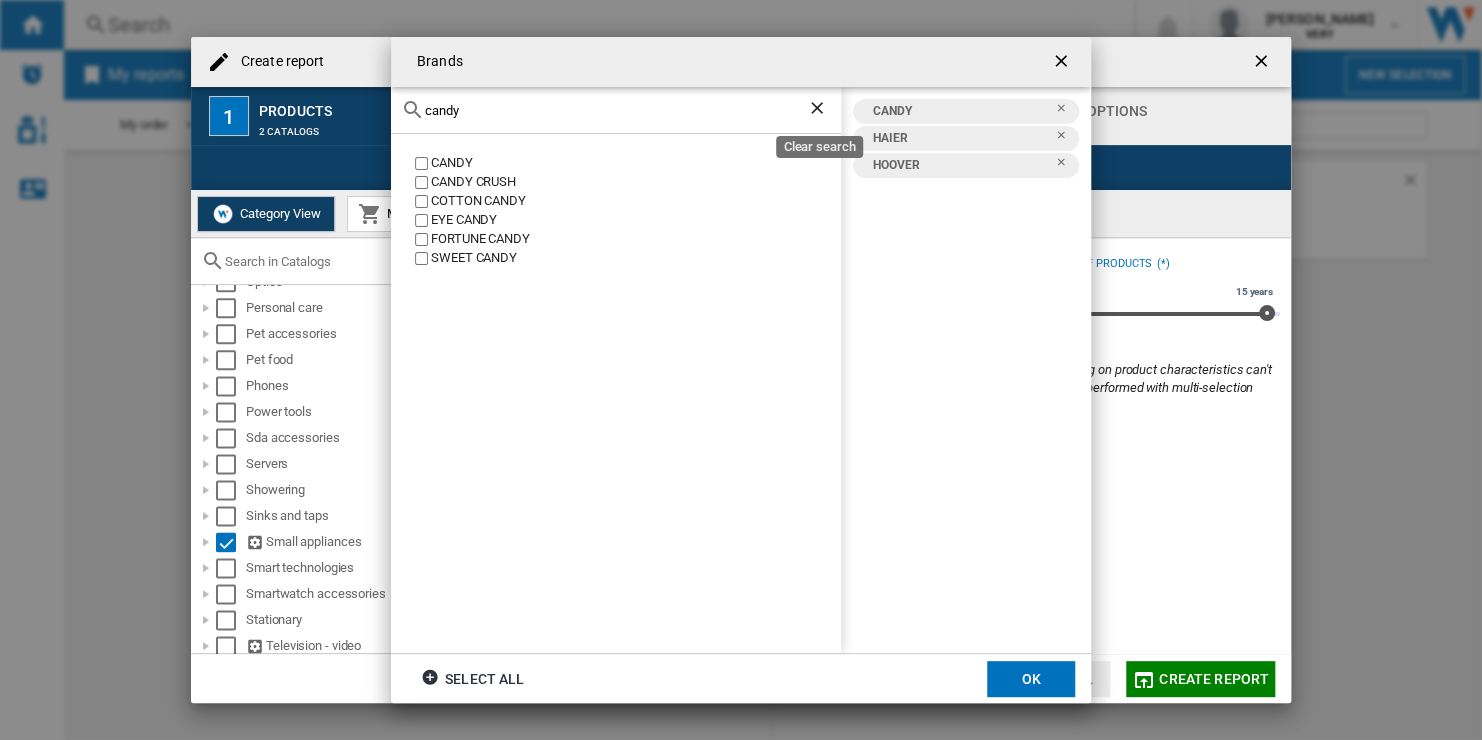 click 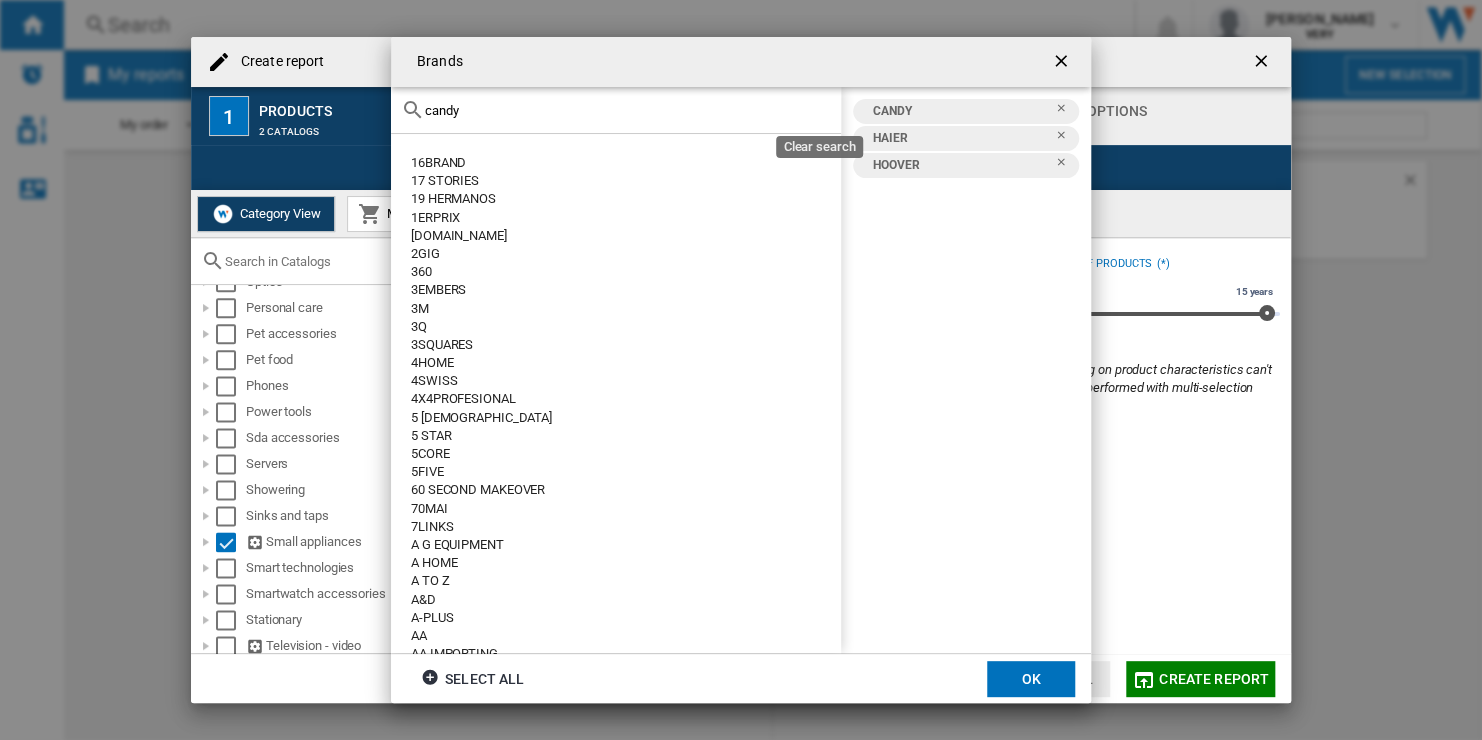 type 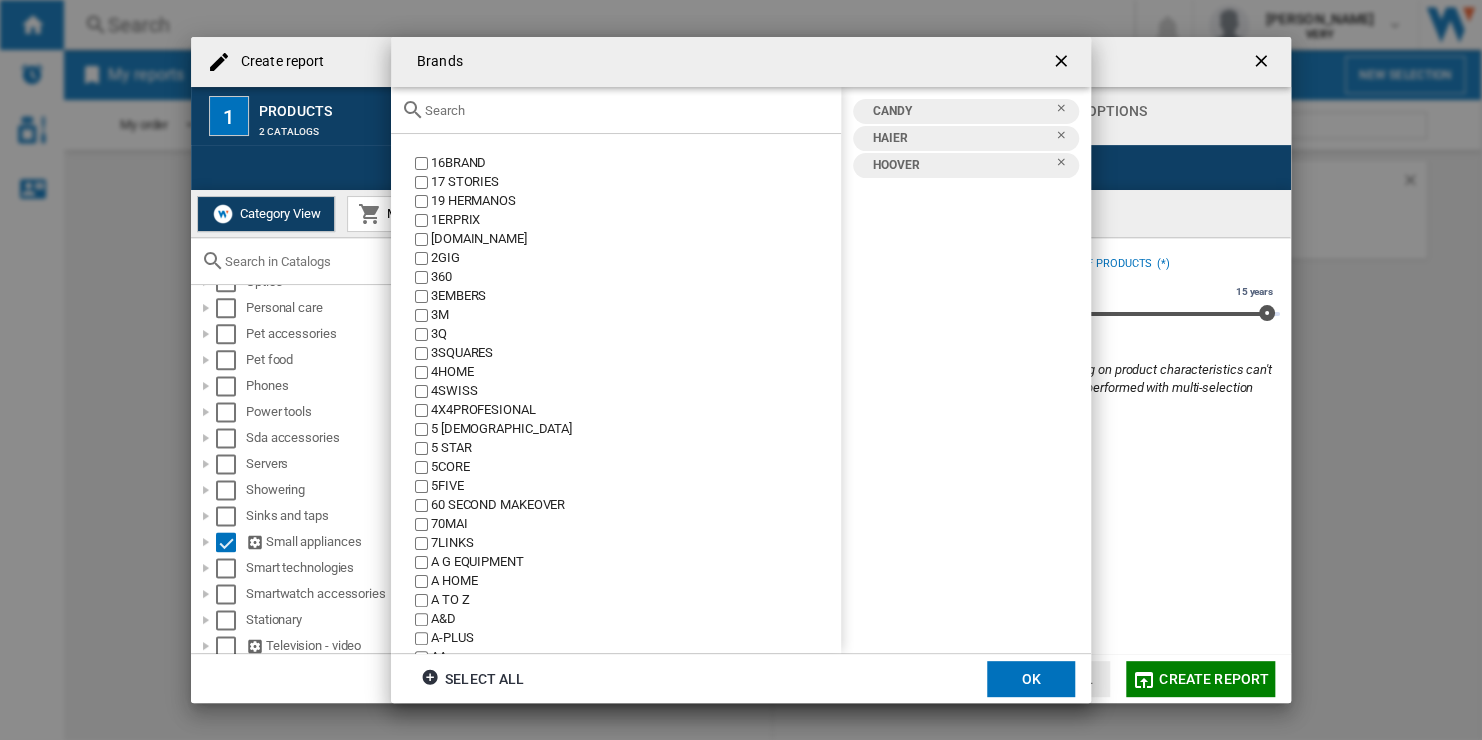 drag, startPoint x: 1029, startPoint y: 682, endPoint x: 649, endPoint y: 132, distance: 668.5058 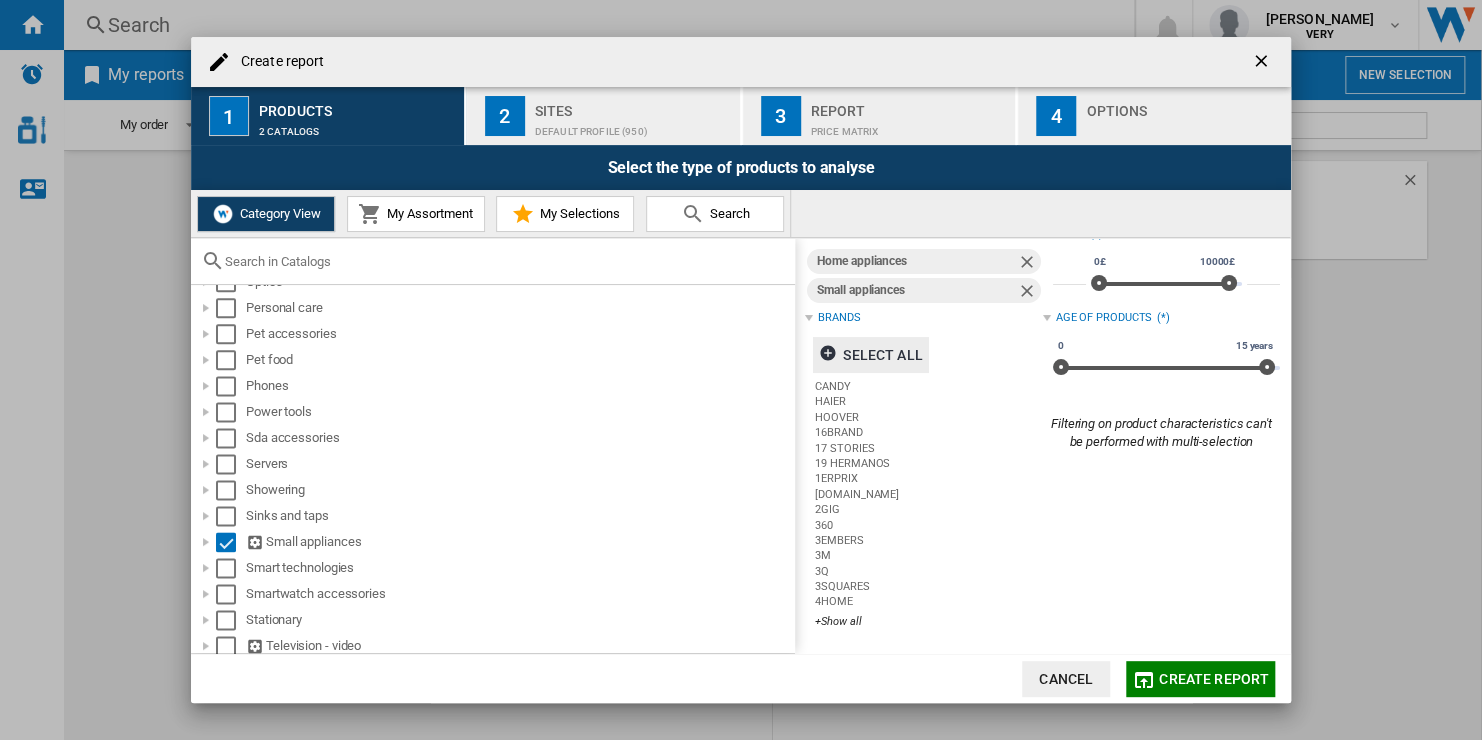scroll, scrollTop: 81, scrollLeft: 0, axis: vertical 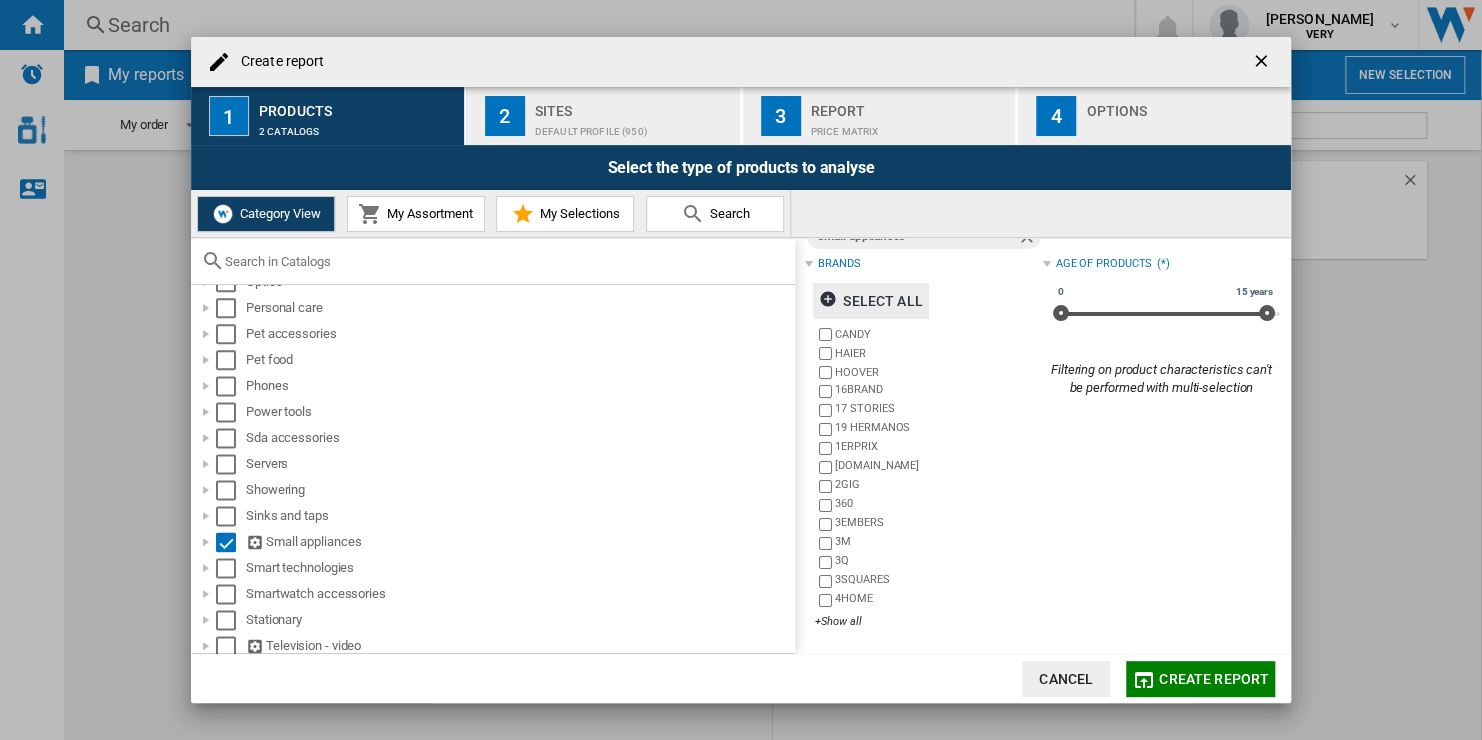 click on "Default profile (950)" at bounding box center (633, 126) 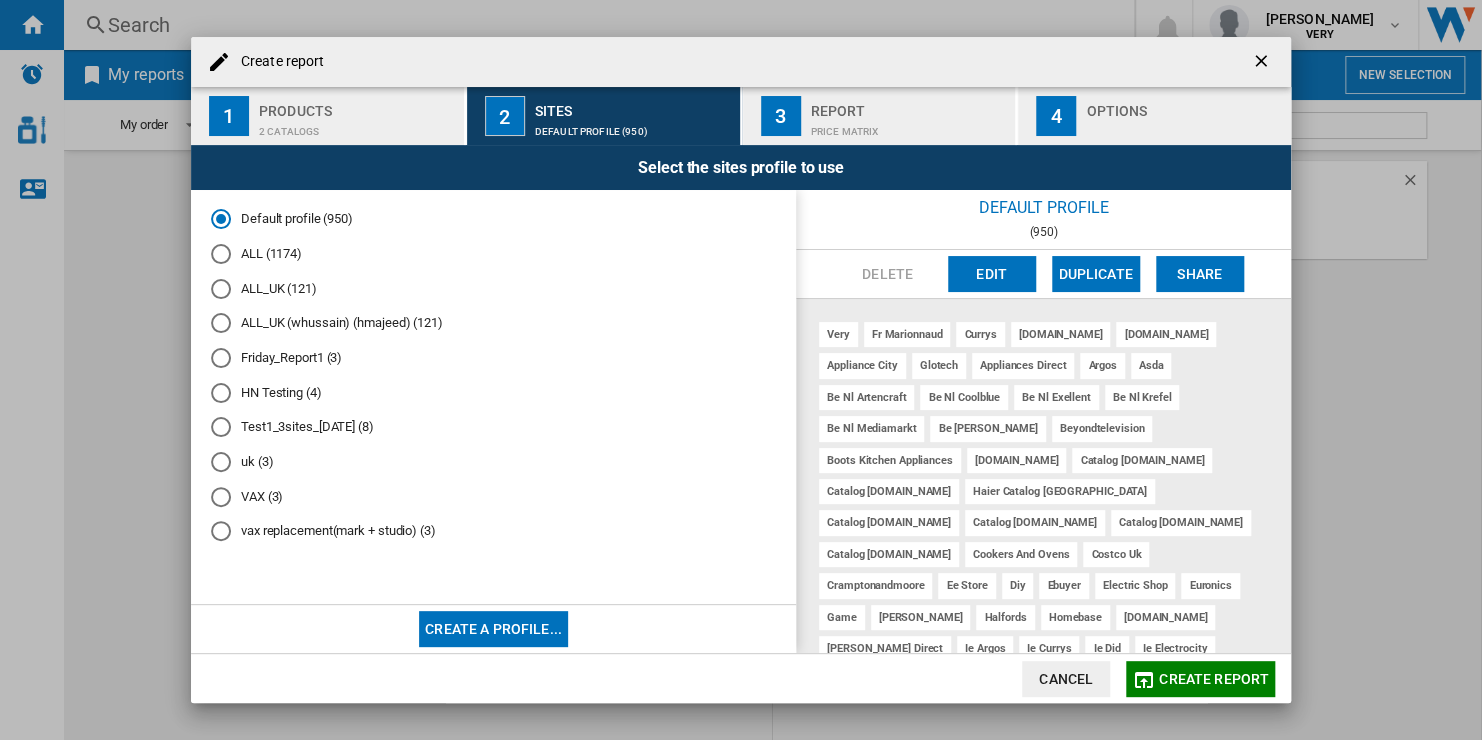 click on "ALL_UK (121)" at bounding box center [493, 288] 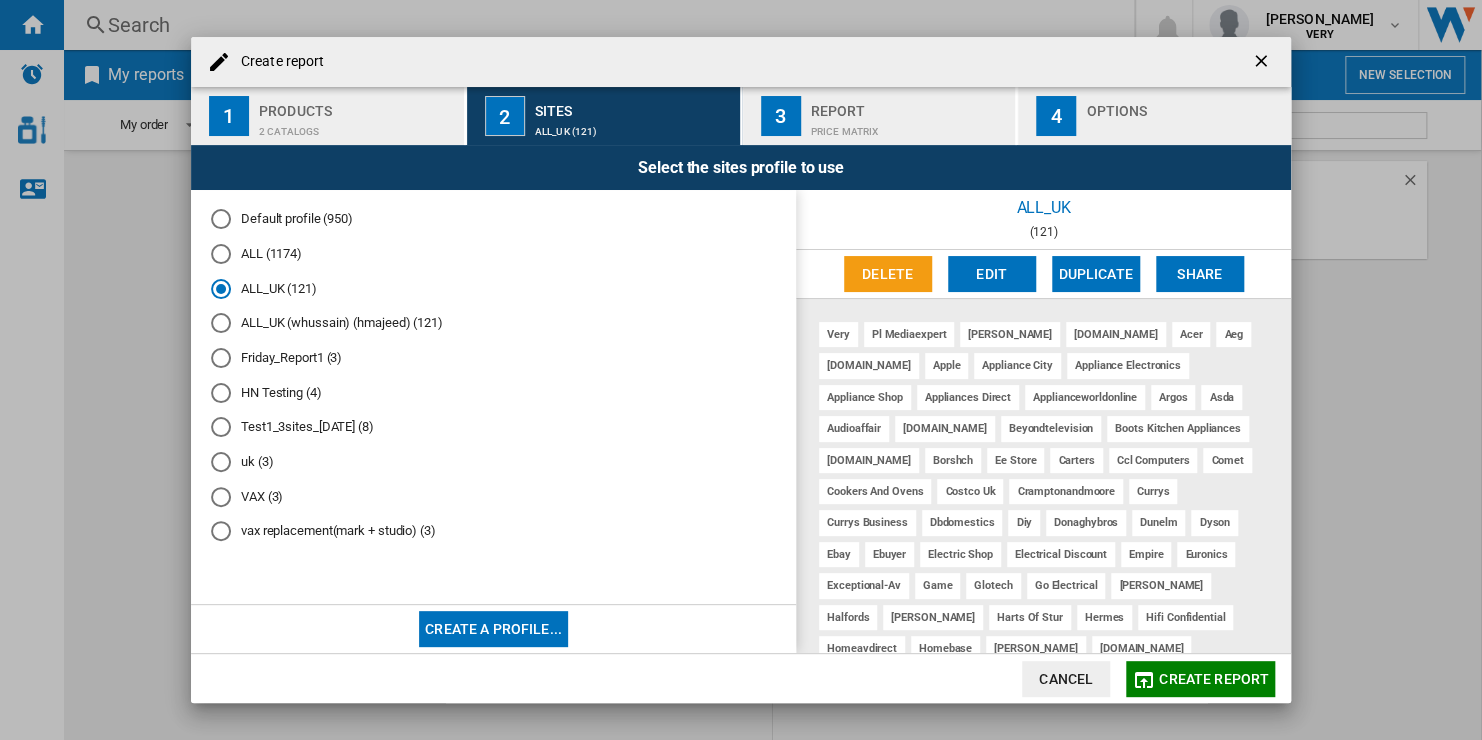 click on "Create report" 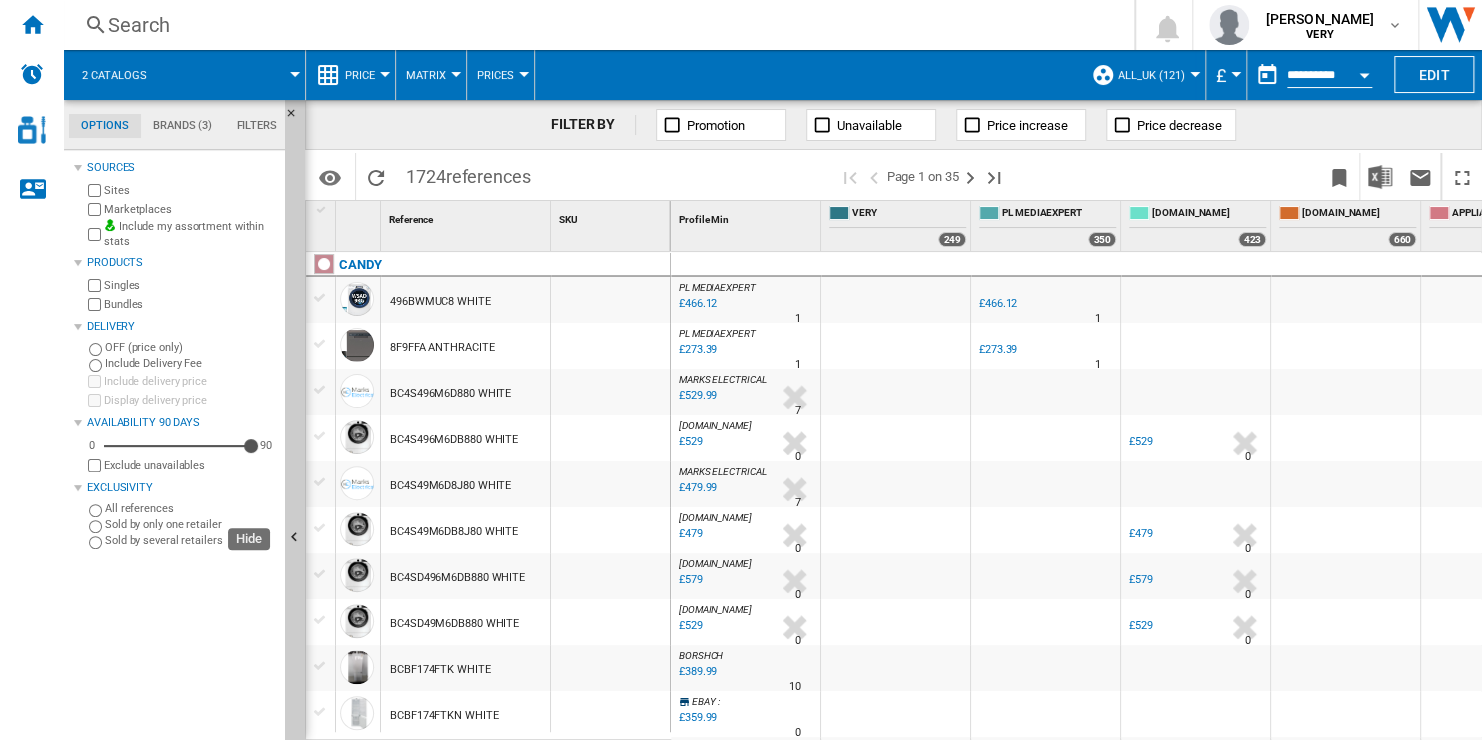click at bounding box center [295, 538] 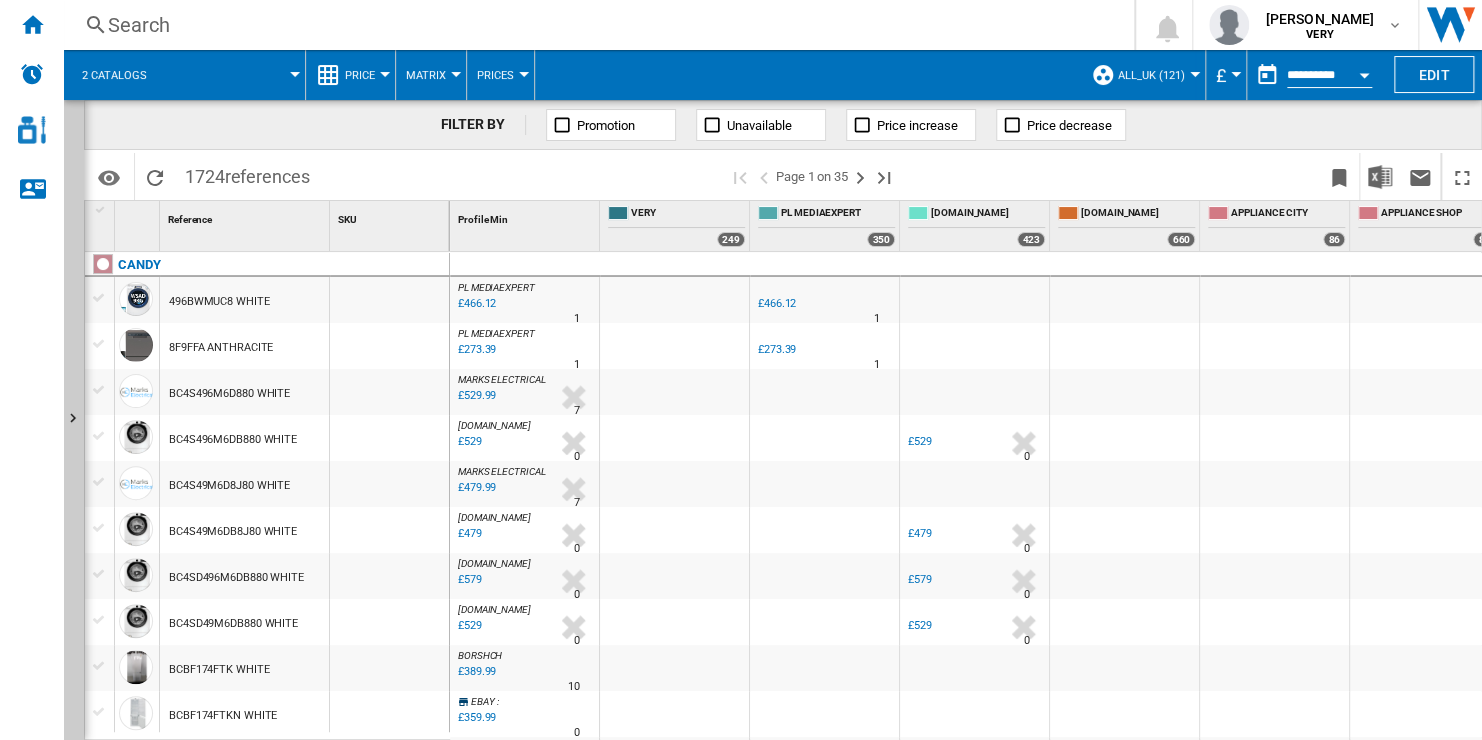 scroll, scrollTop: 0, scrollLeft: 384, axis: horizontal 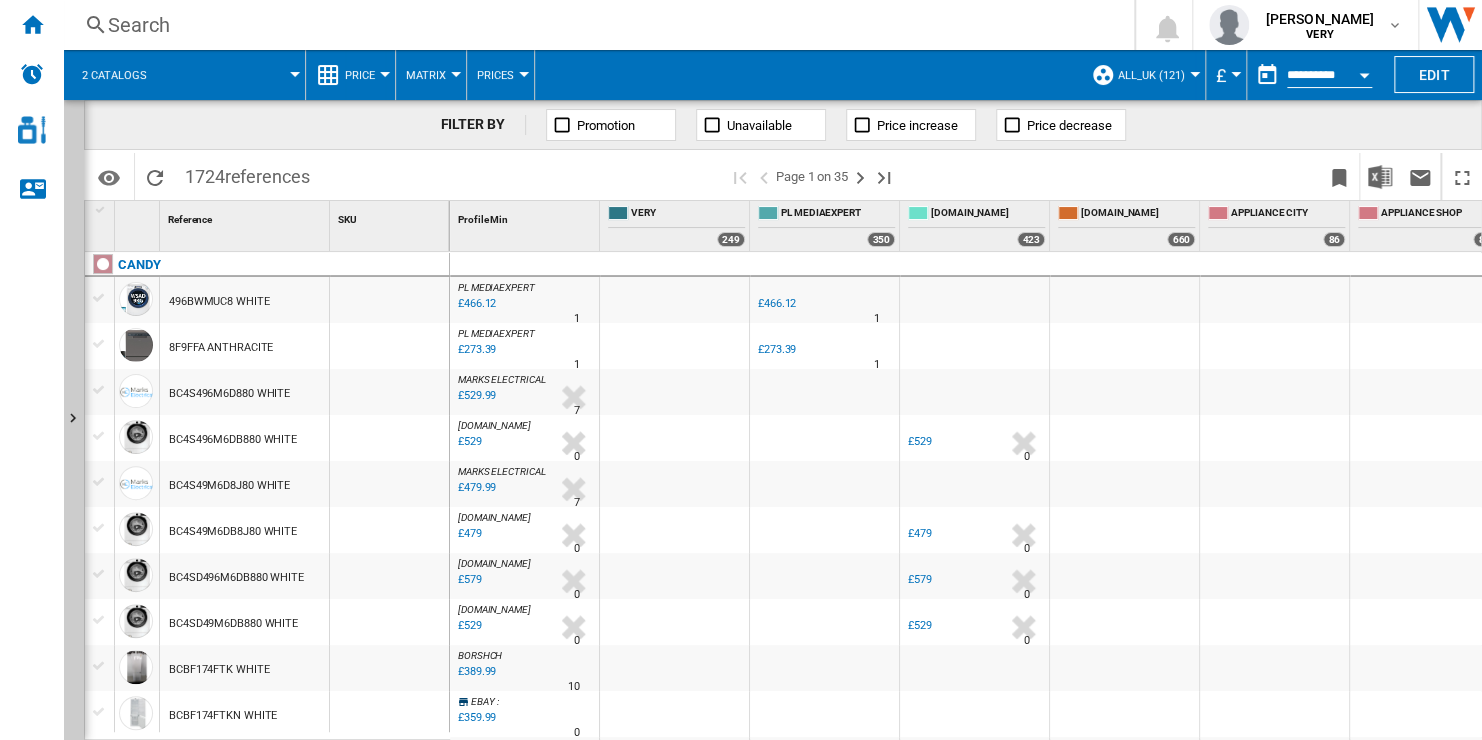 click on "Price" at bounding box center [360, 75] 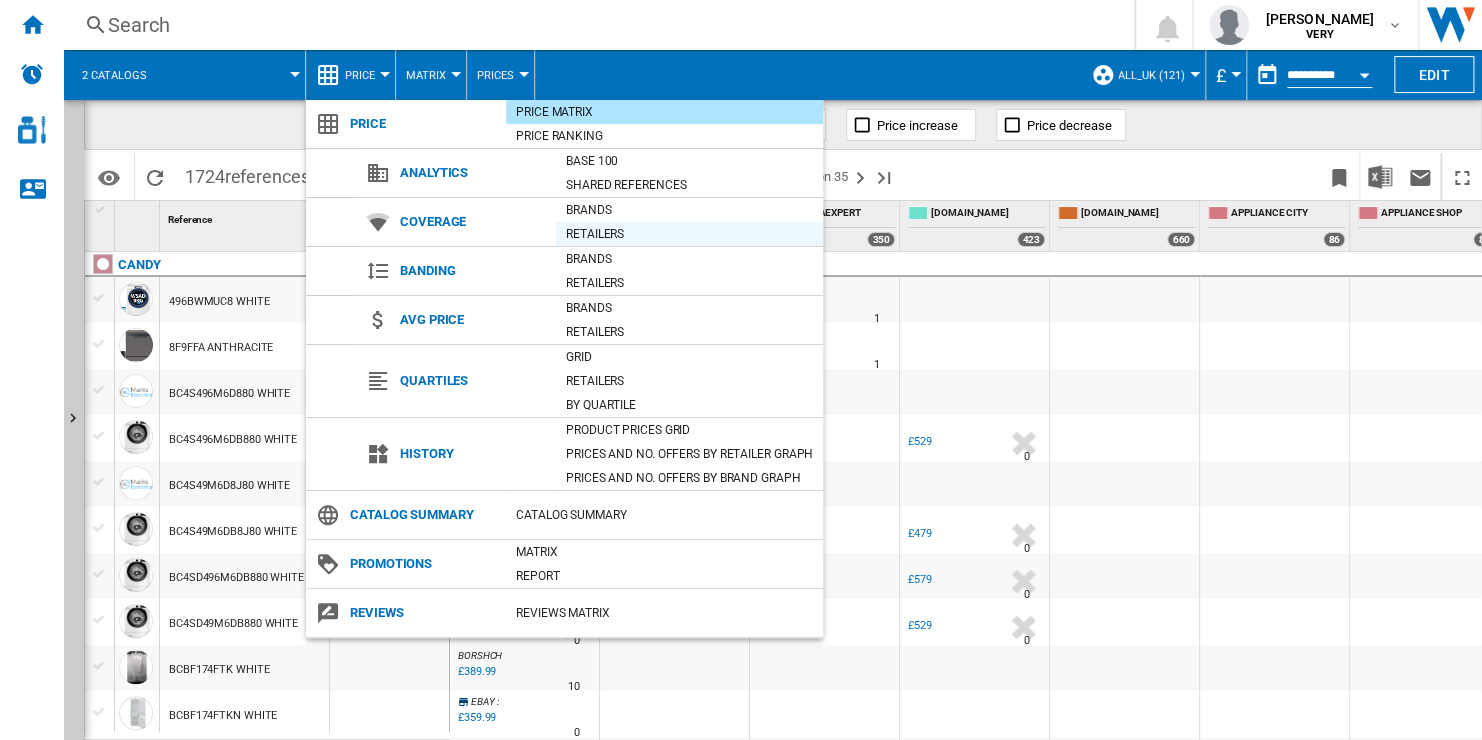 click on "Retailers" at bounding box center [689, 234] 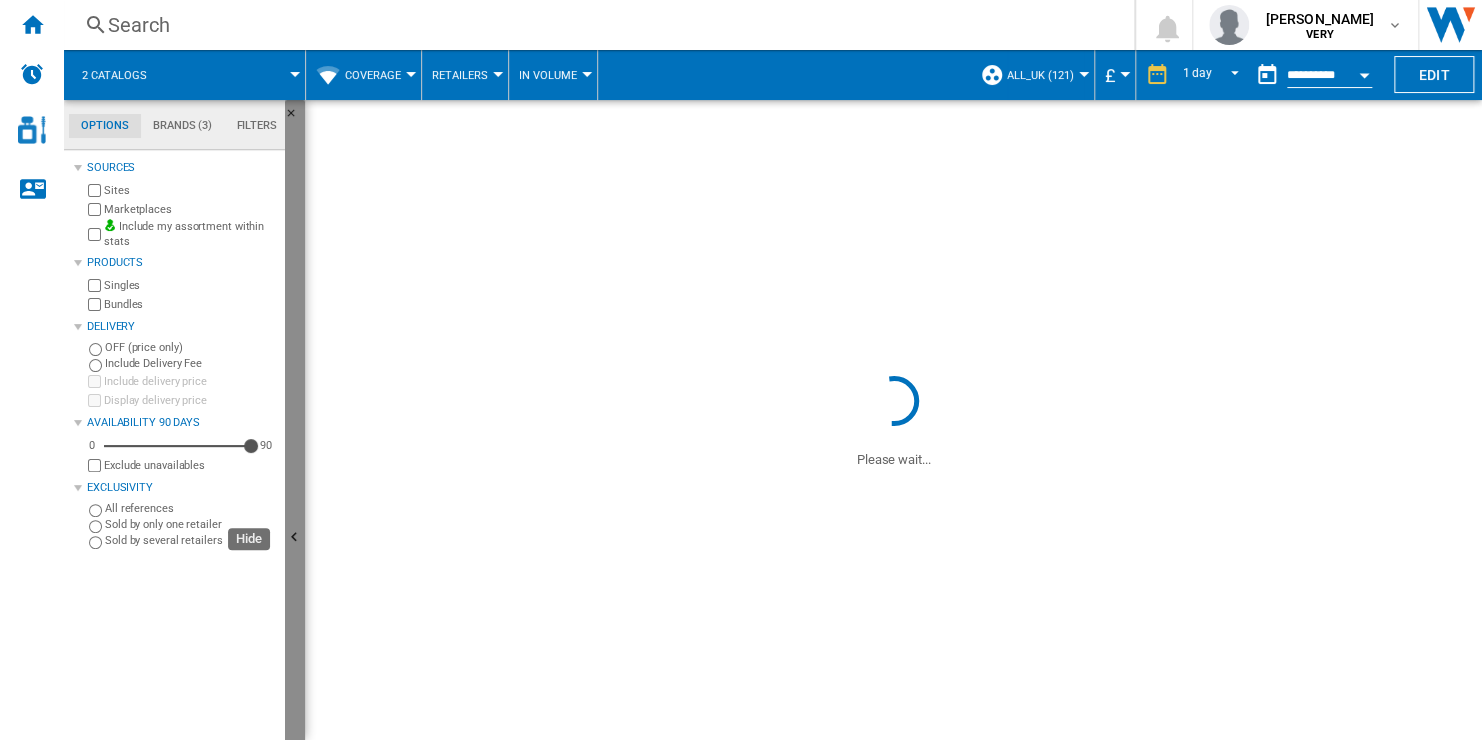 click at bounding box center [295, 538] 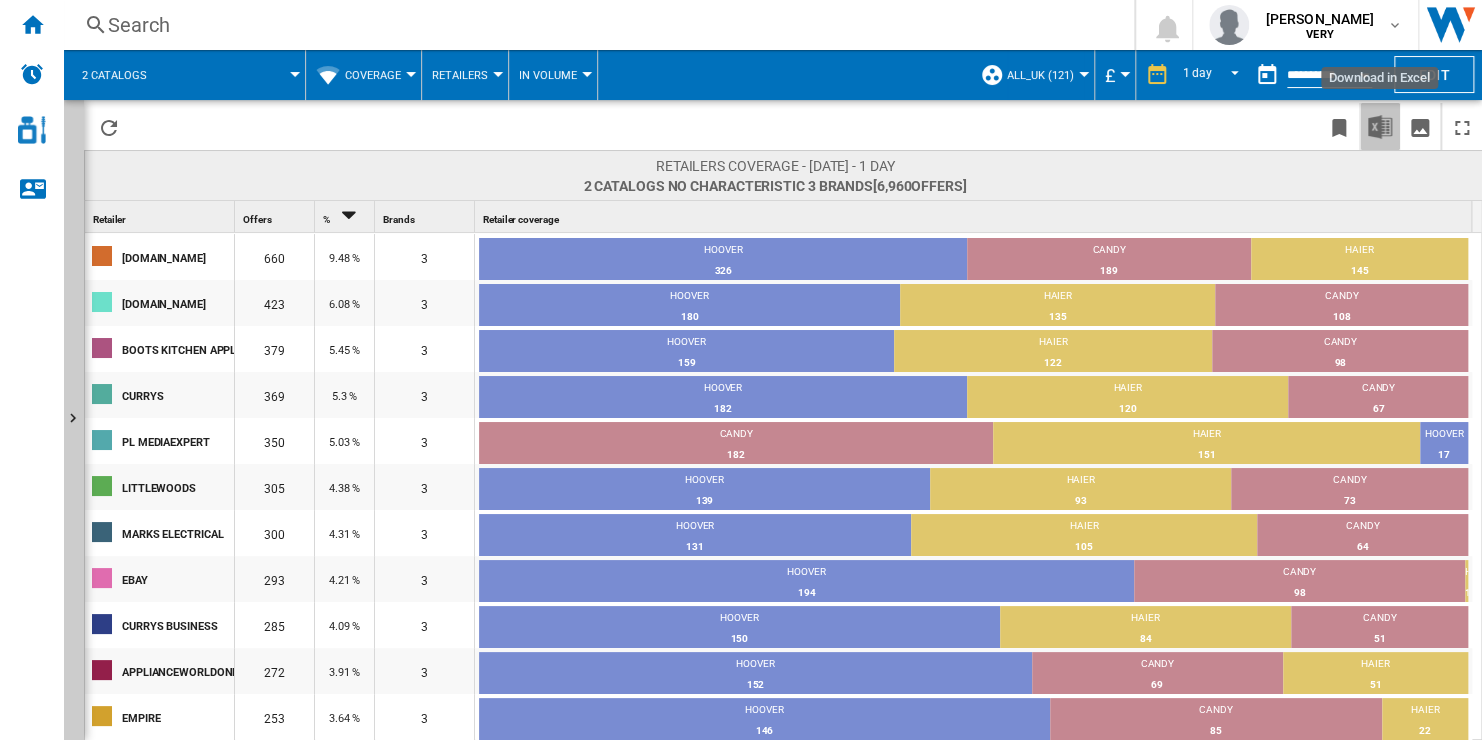 click at bounding box center [1380, 127] 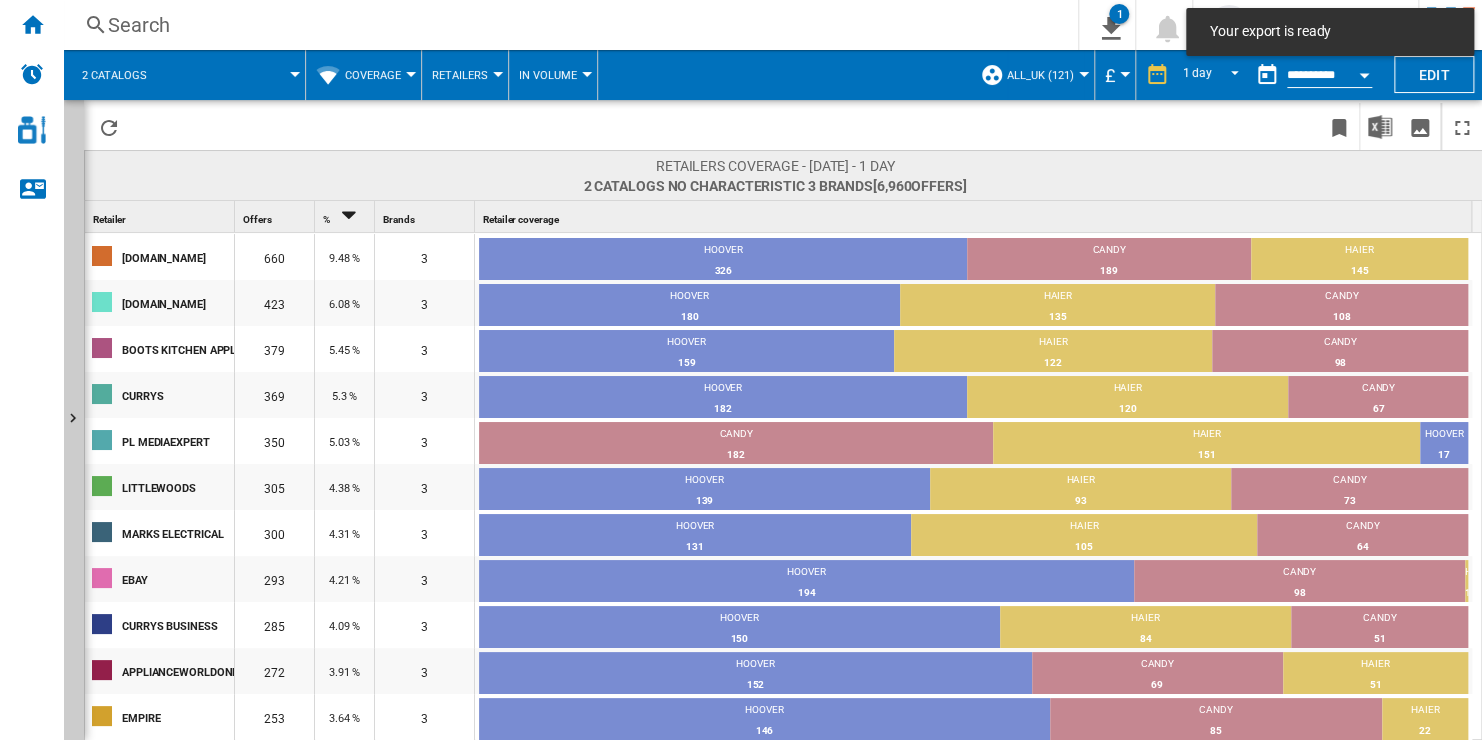 scroll, scrollTop: 100, scrollLeft: 0, axis: vertical 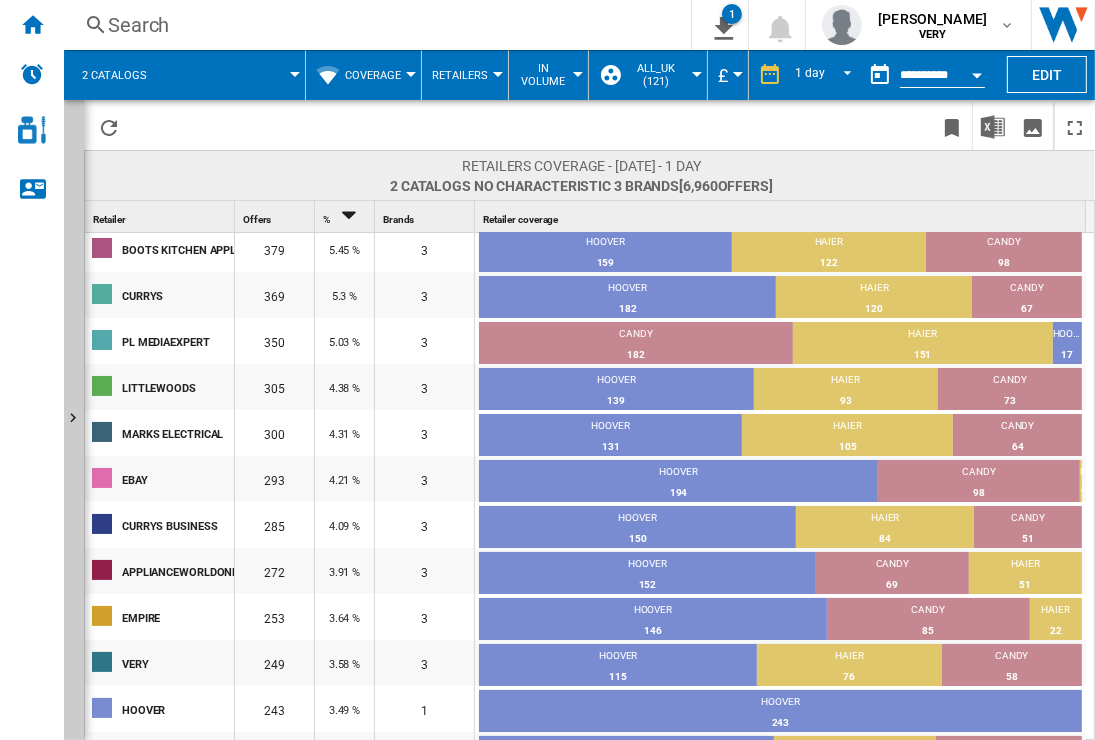 click on "Coverage" at bounding box center (373, 75) 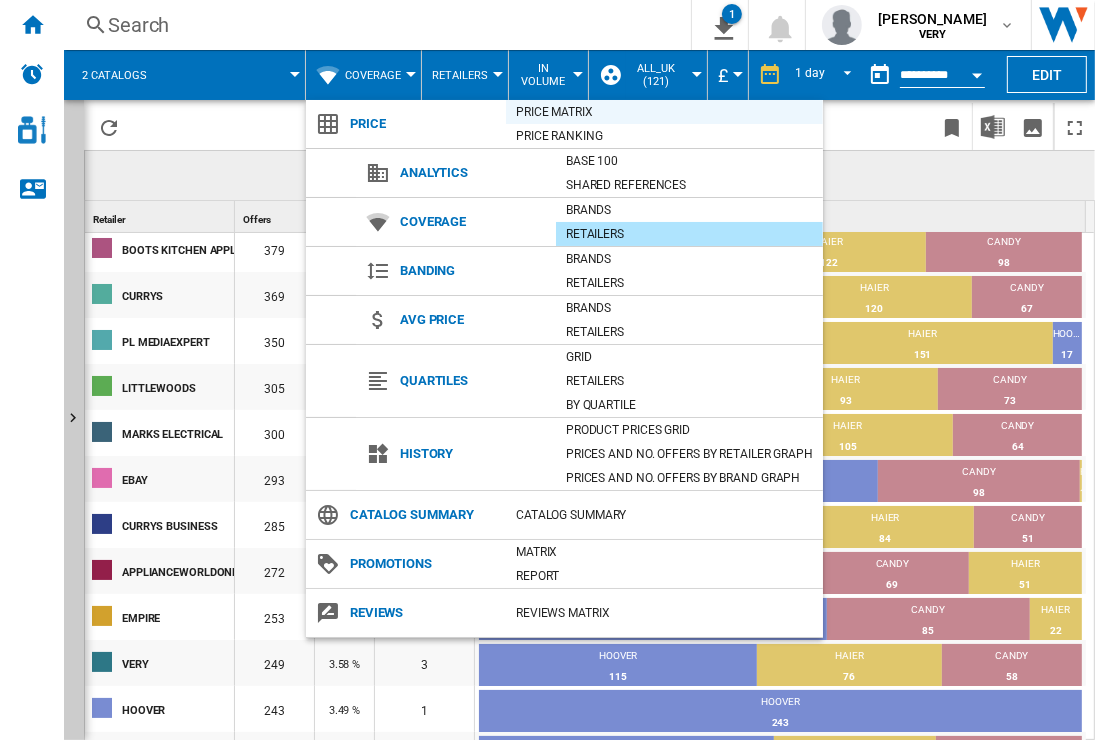 click on "Price Matrix" at bounding box center [664, 112] 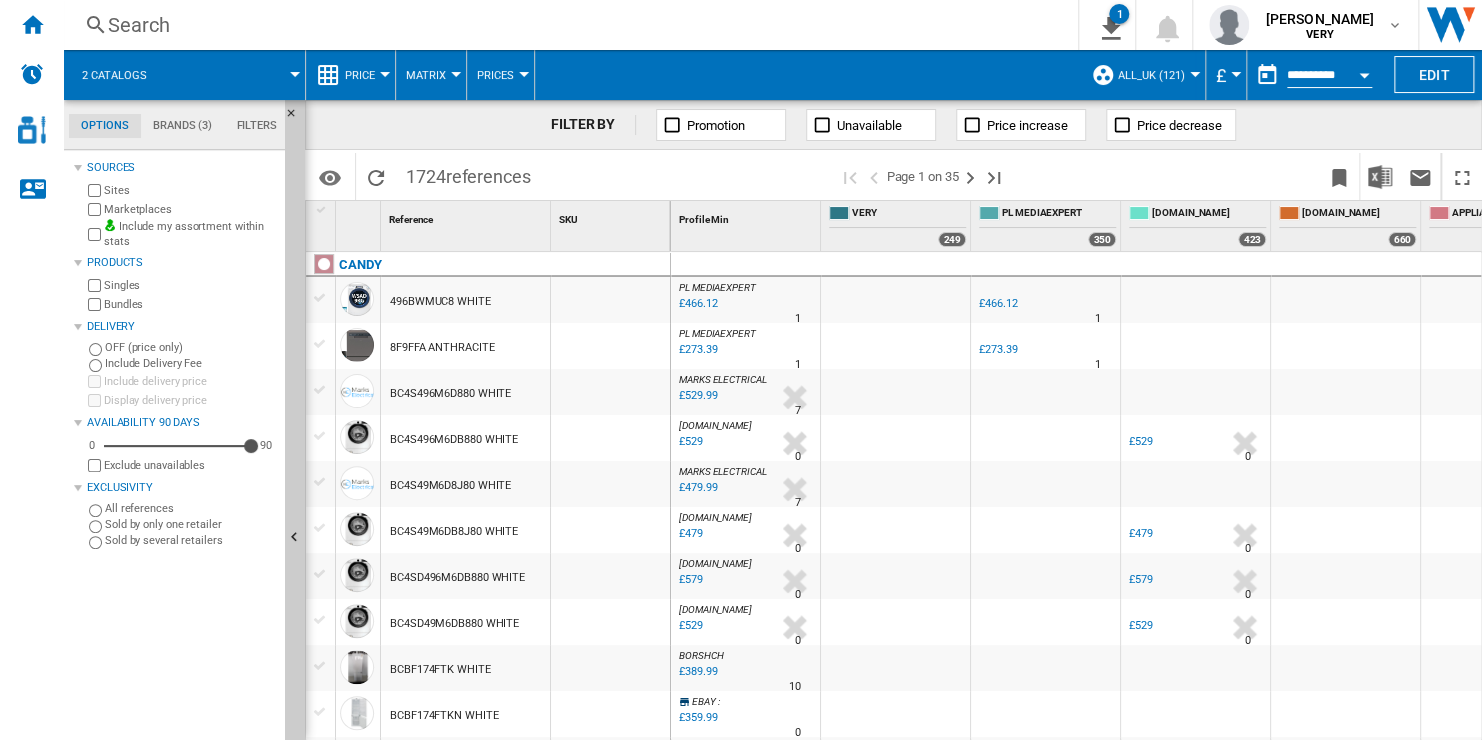 click at bounding box center [295, 538] 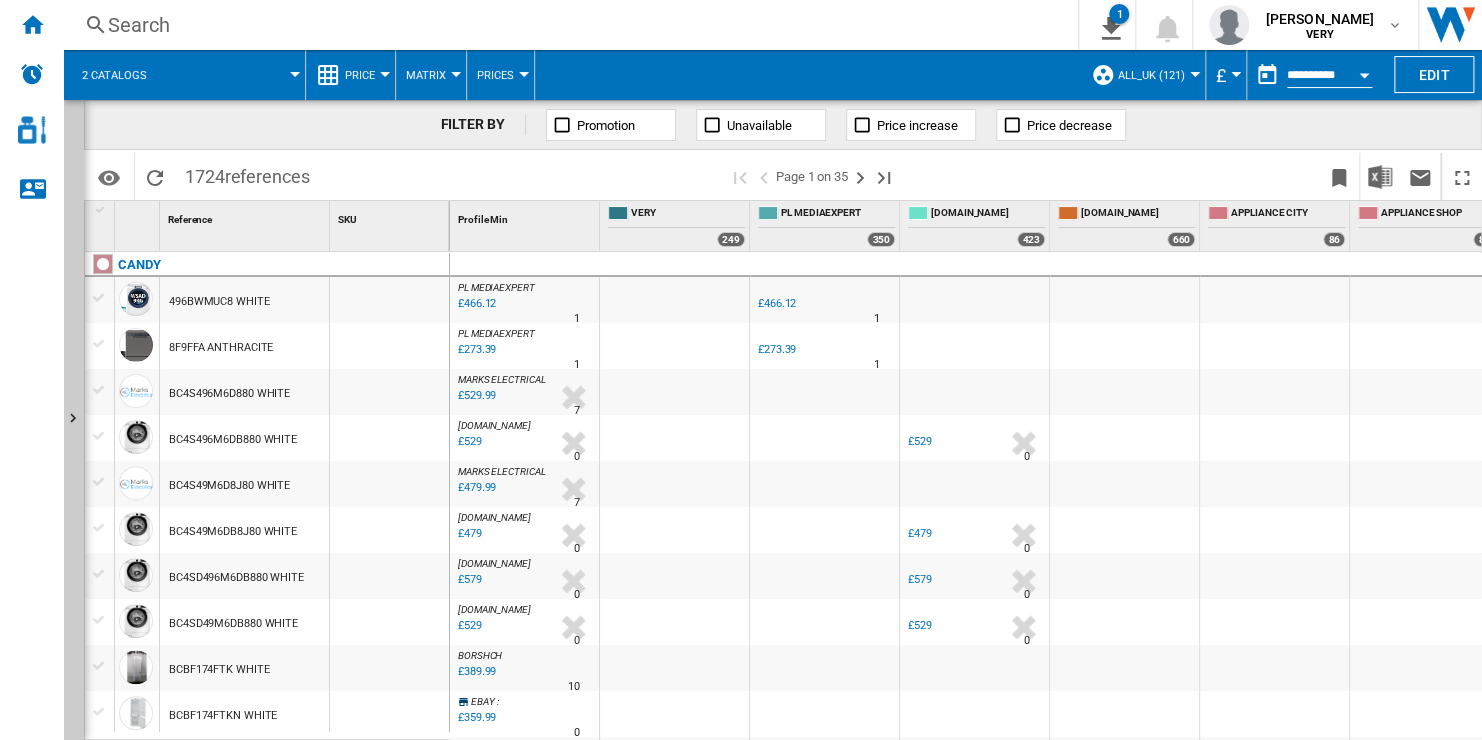 click on "ALL_UK (121)" at bounding box center (1151, 75) 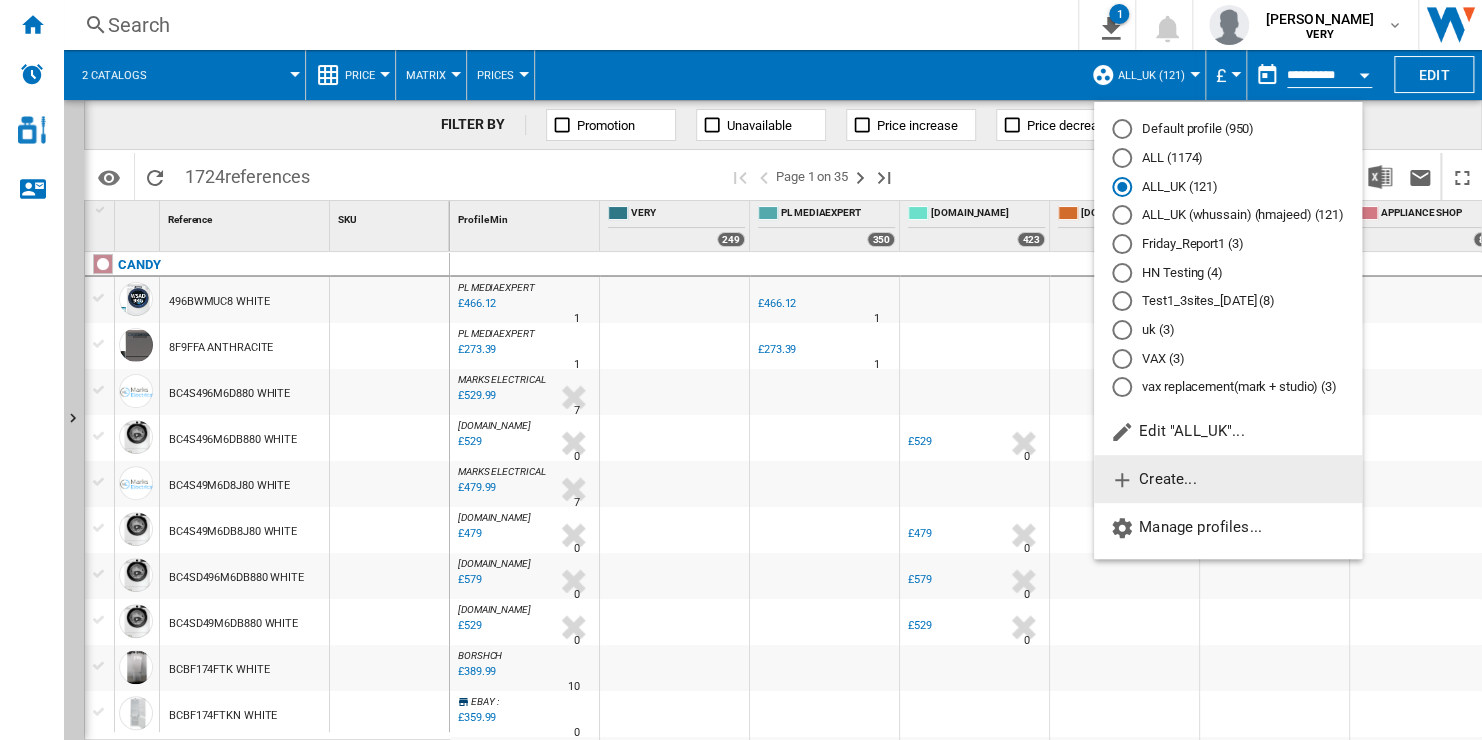 click on "Create..." 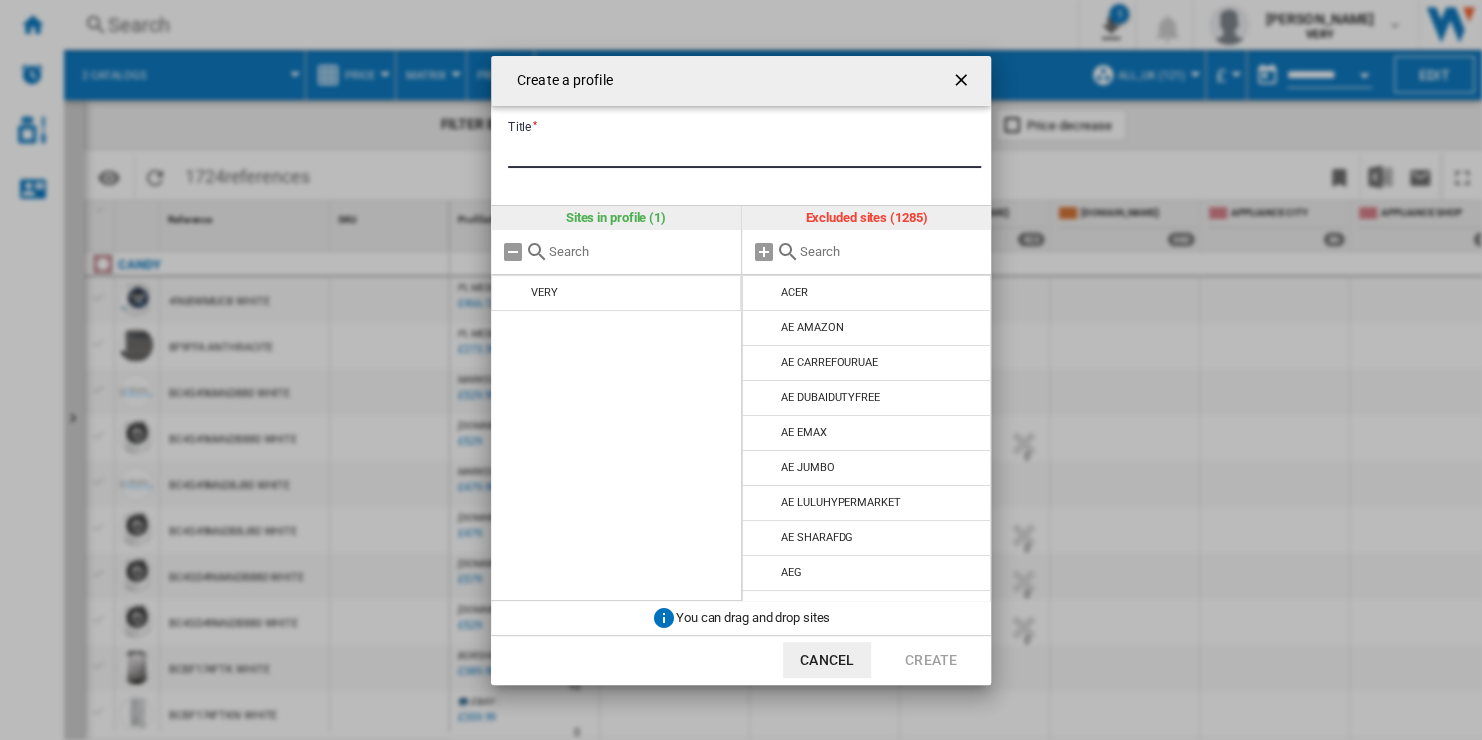 click on "Title" at bounding box center (744, 153) 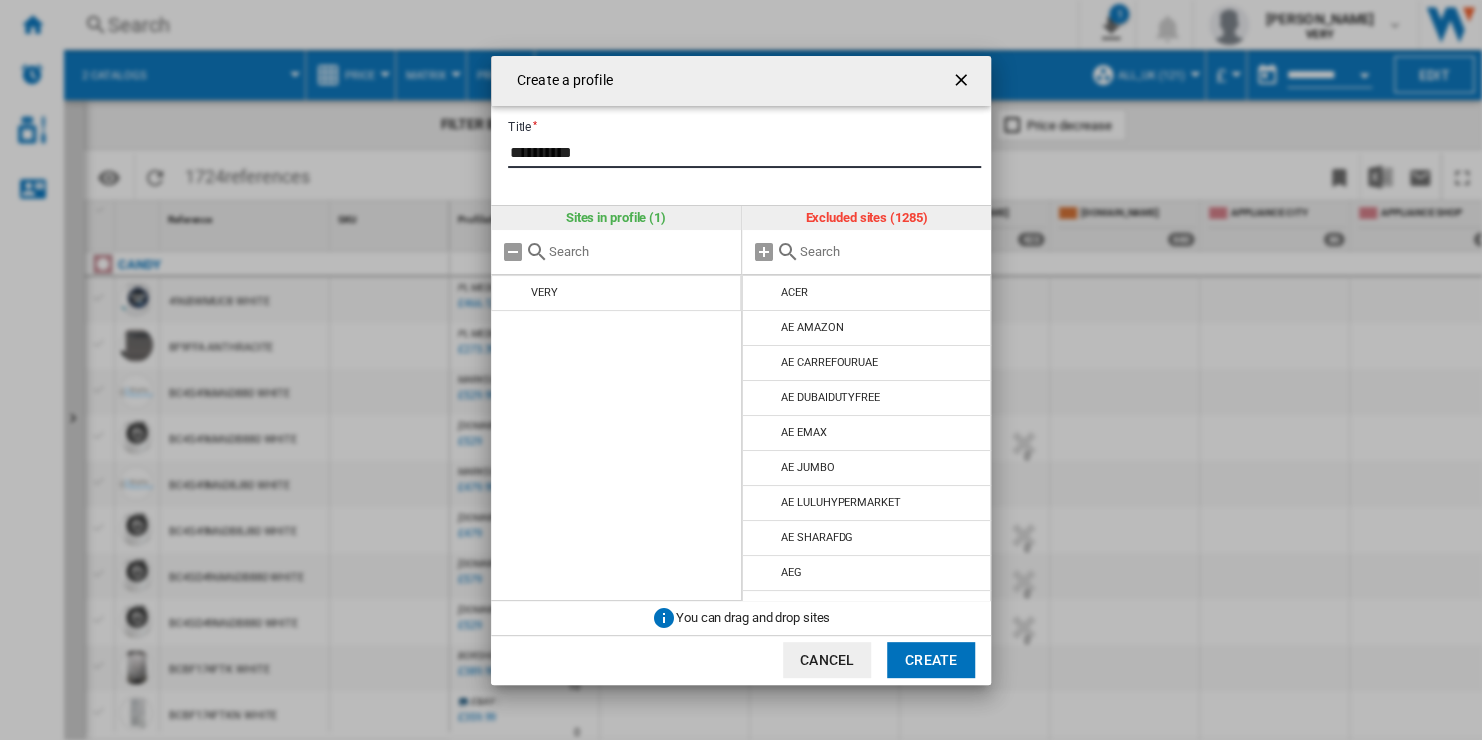 type on "**********" 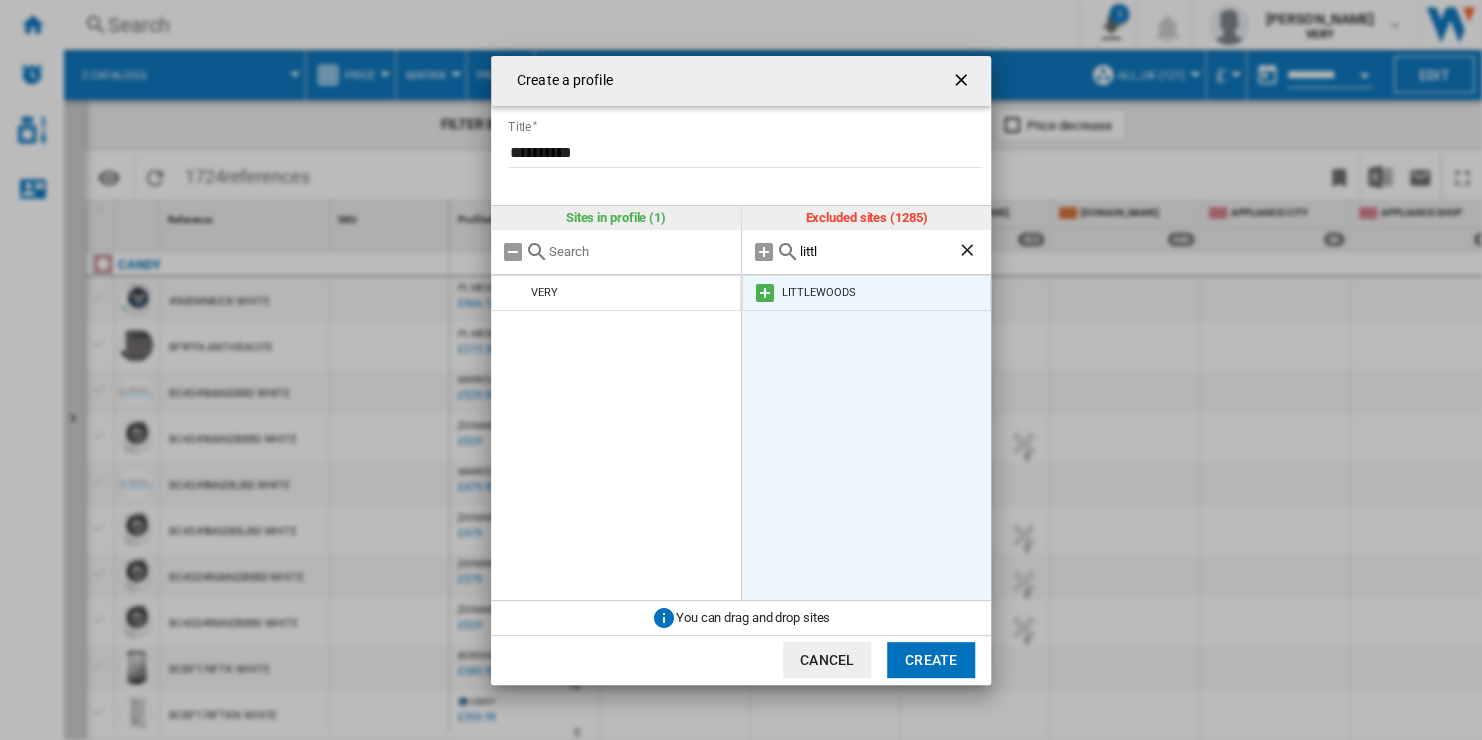 type on "littl" 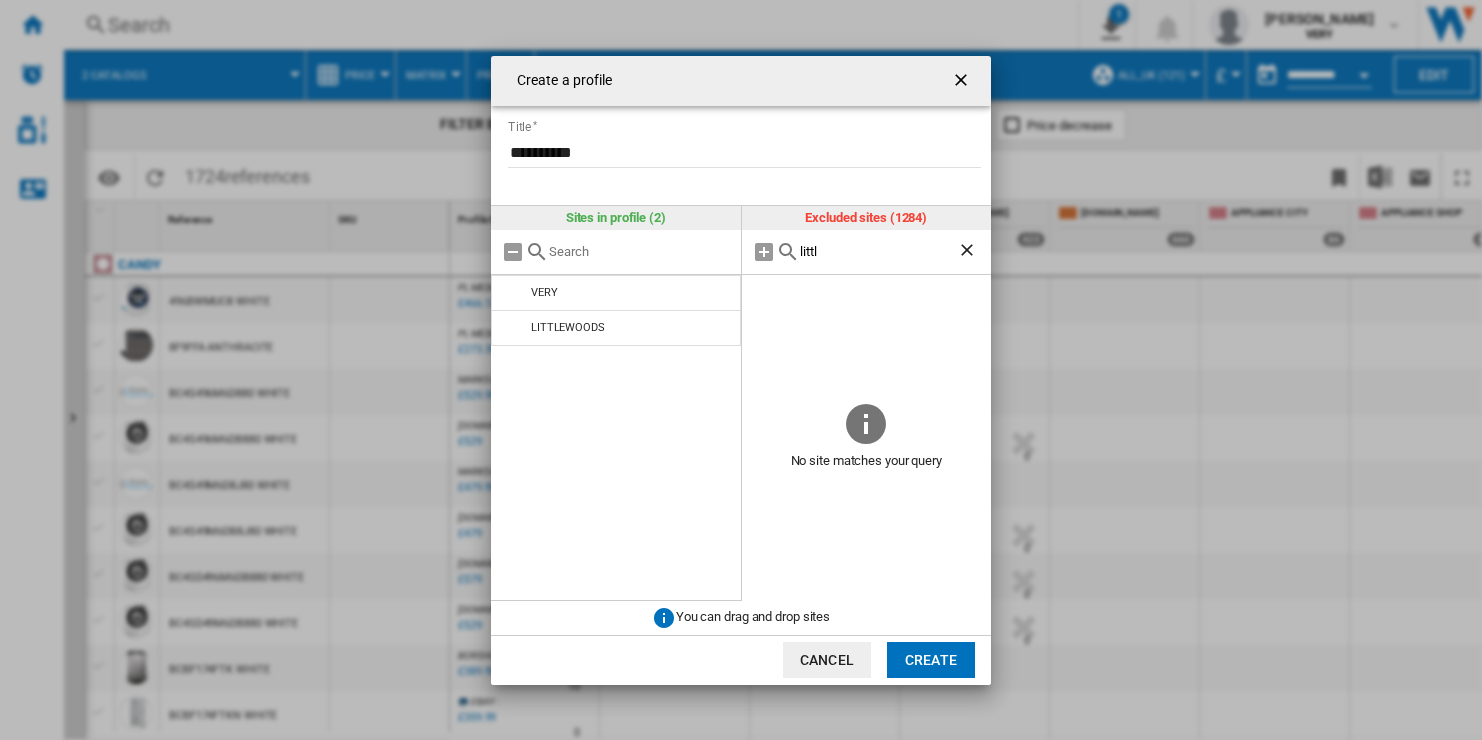 scroll, scrollTop: 0, scrollLeft: 0, axis: both 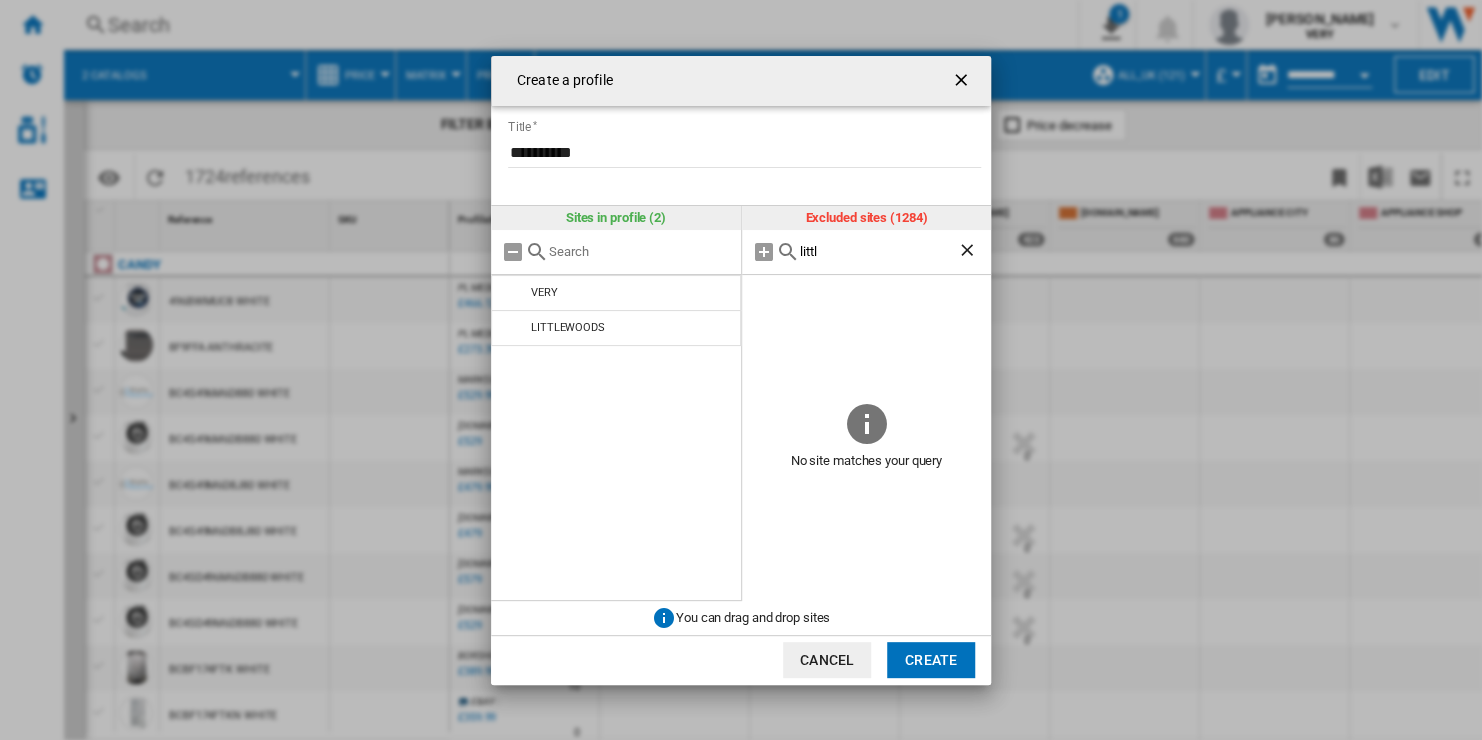 click on "littl" at bounding box center (879, 251) 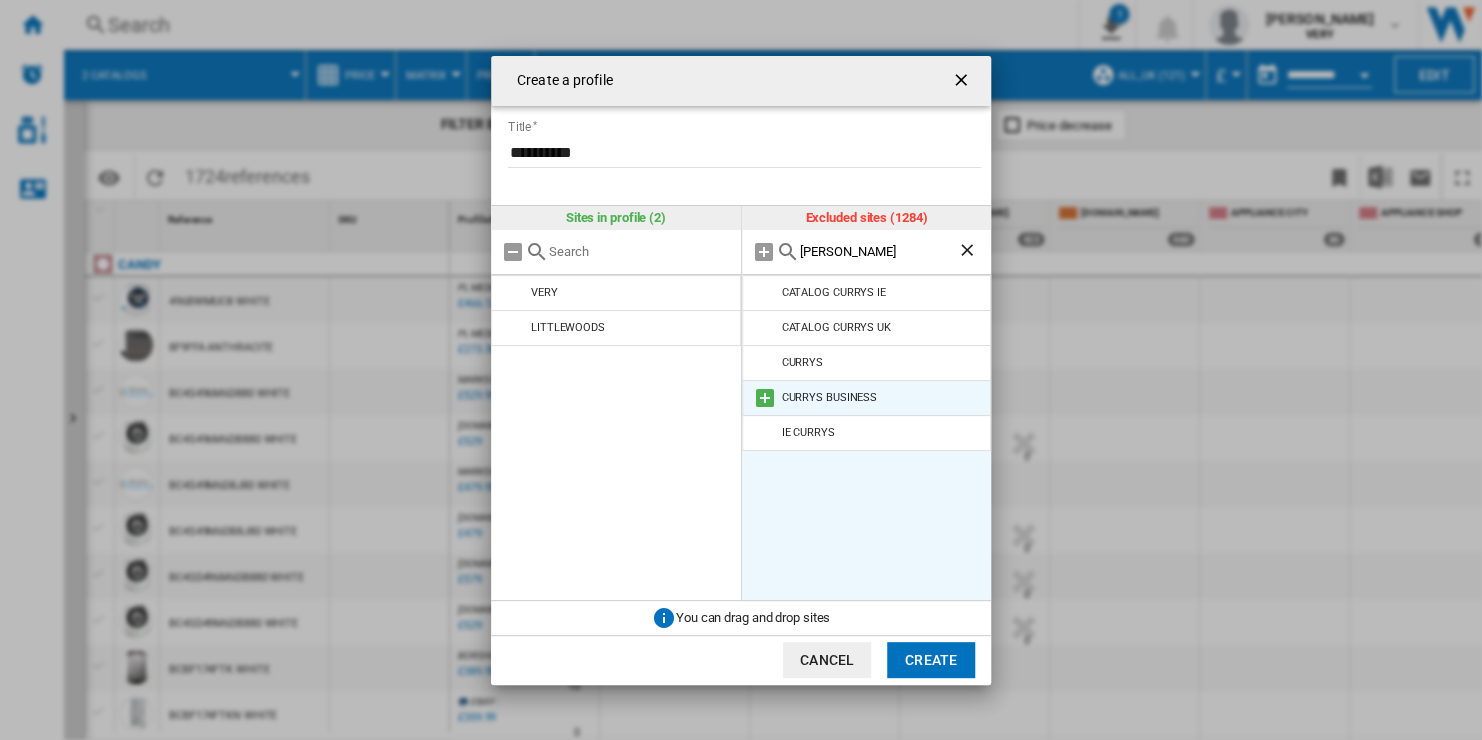 click at bounding box center [765, 398] 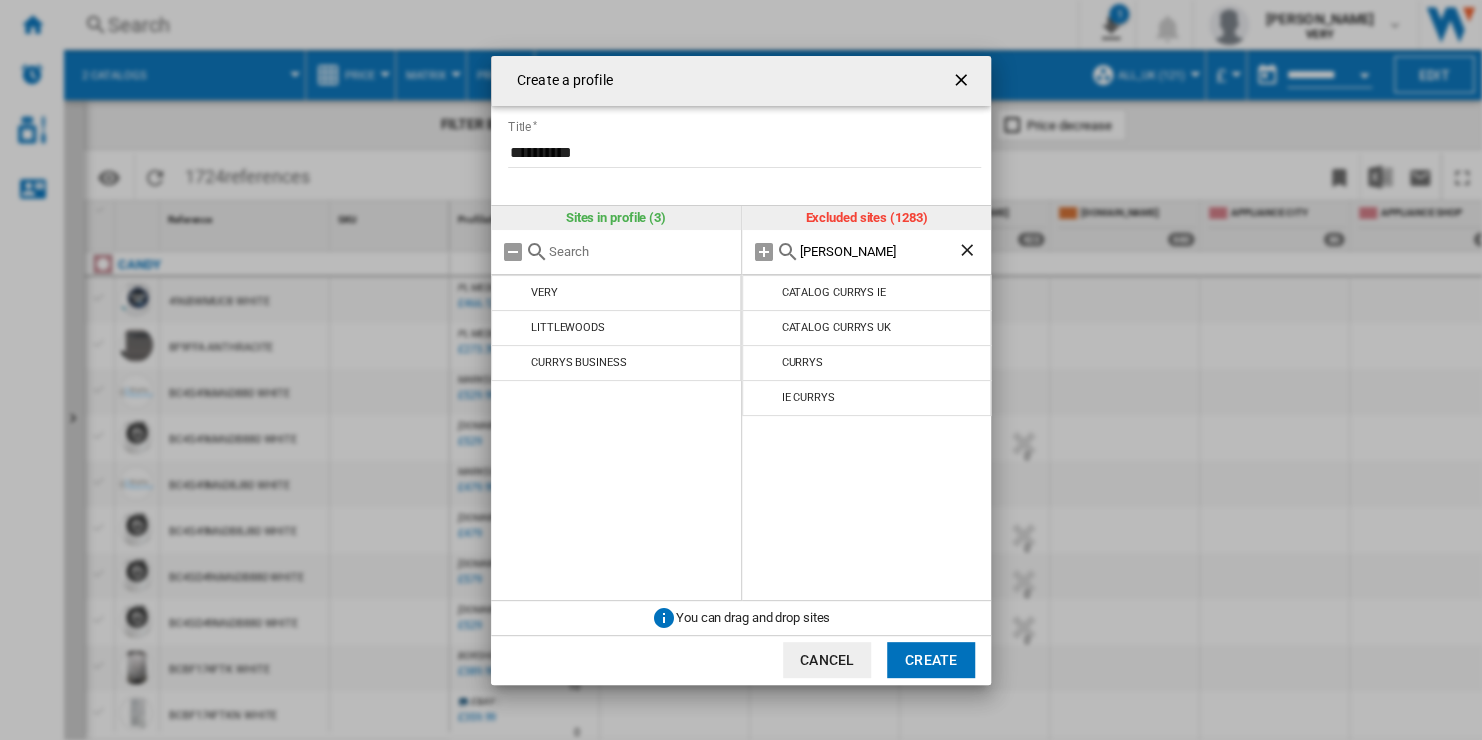 click on "curry" at bounding box center (879, 251) 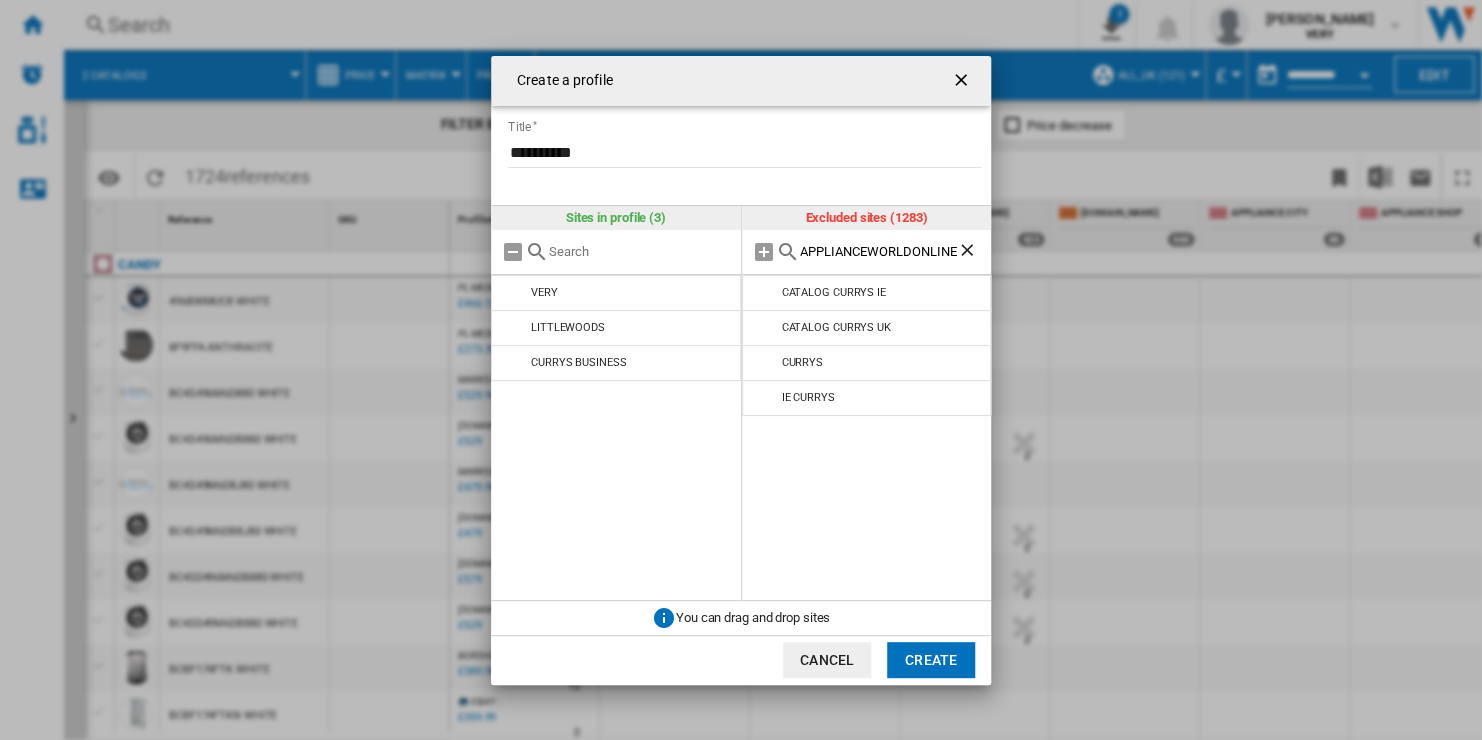 scroll, scrollTop: 0, scrollLeft: 0, axis: both 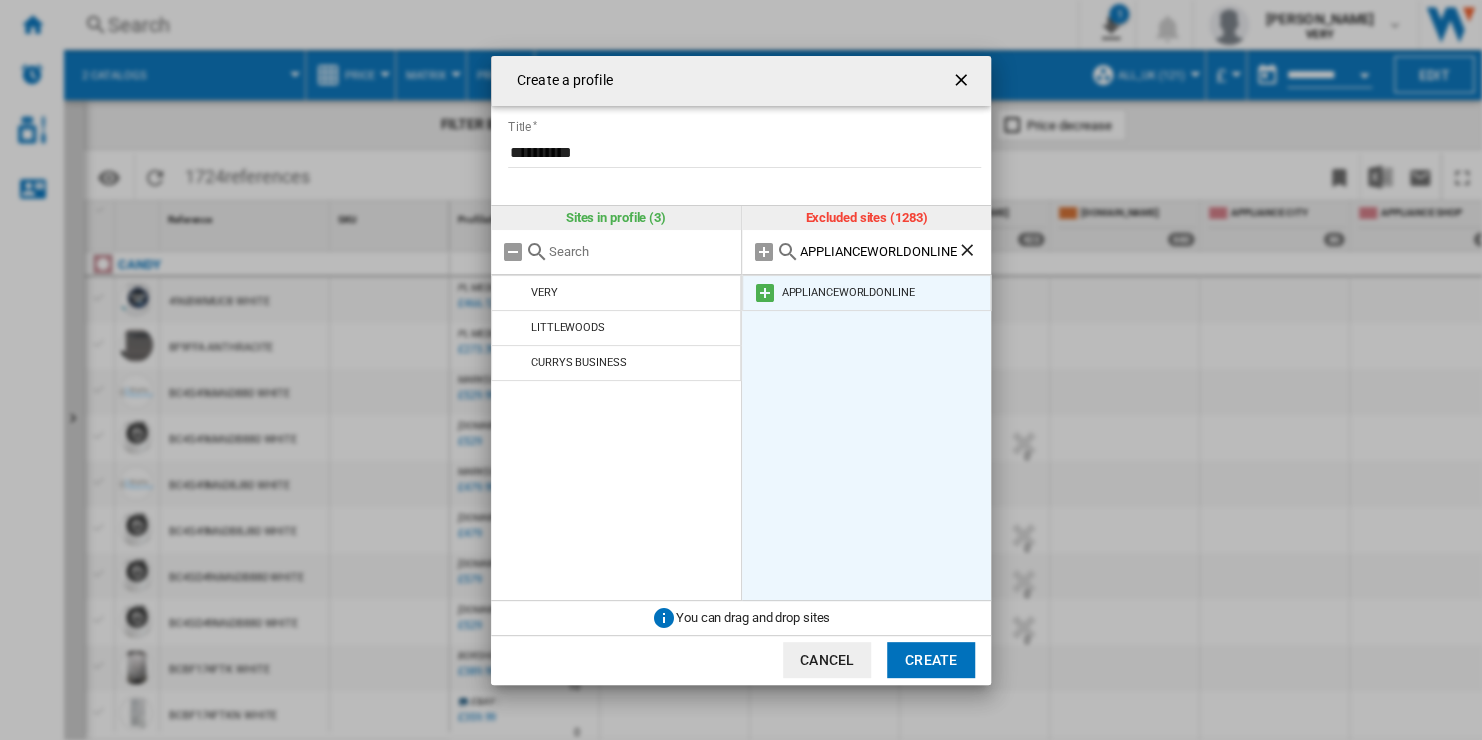 click at bounding box center [765, 293] 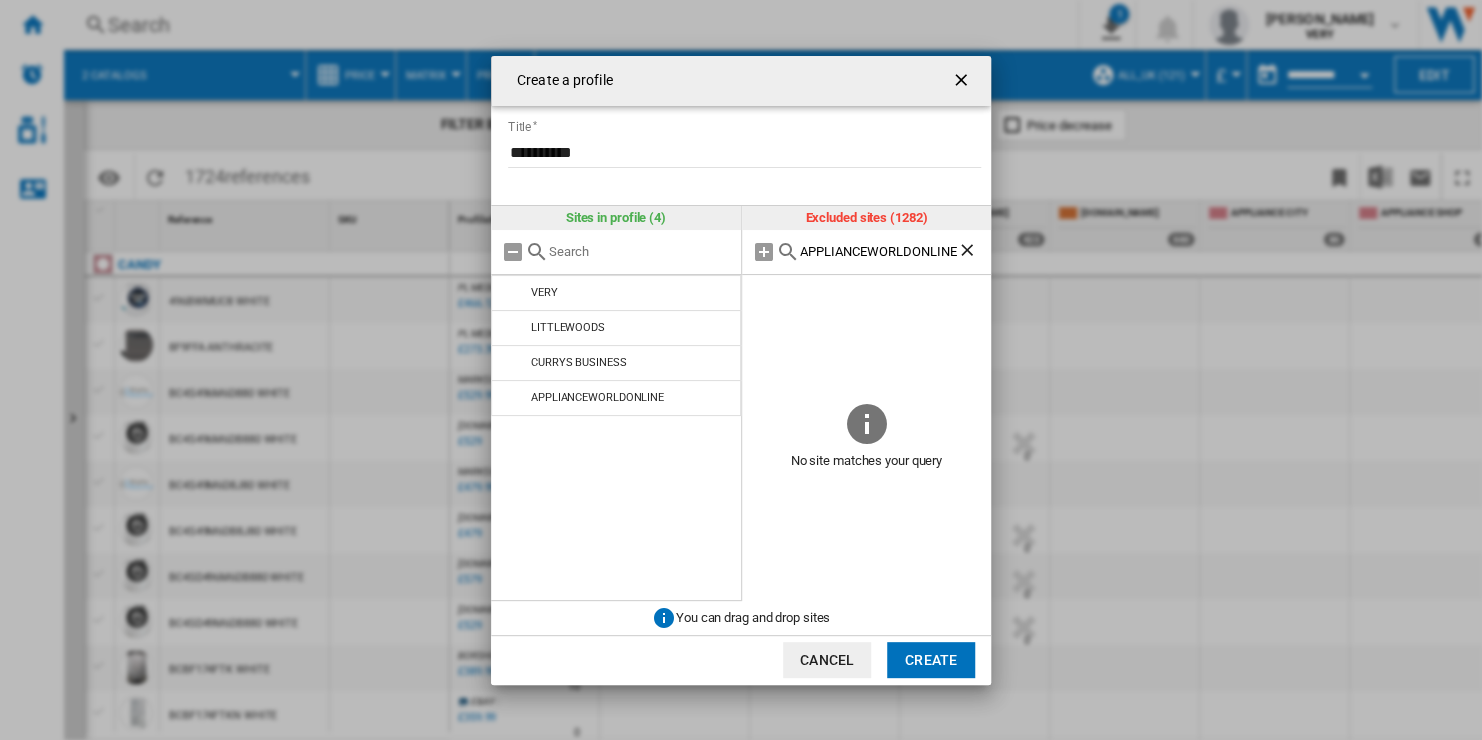 click on "APPLIANCEWORLDONLINE" at bounding box center (879, 251) 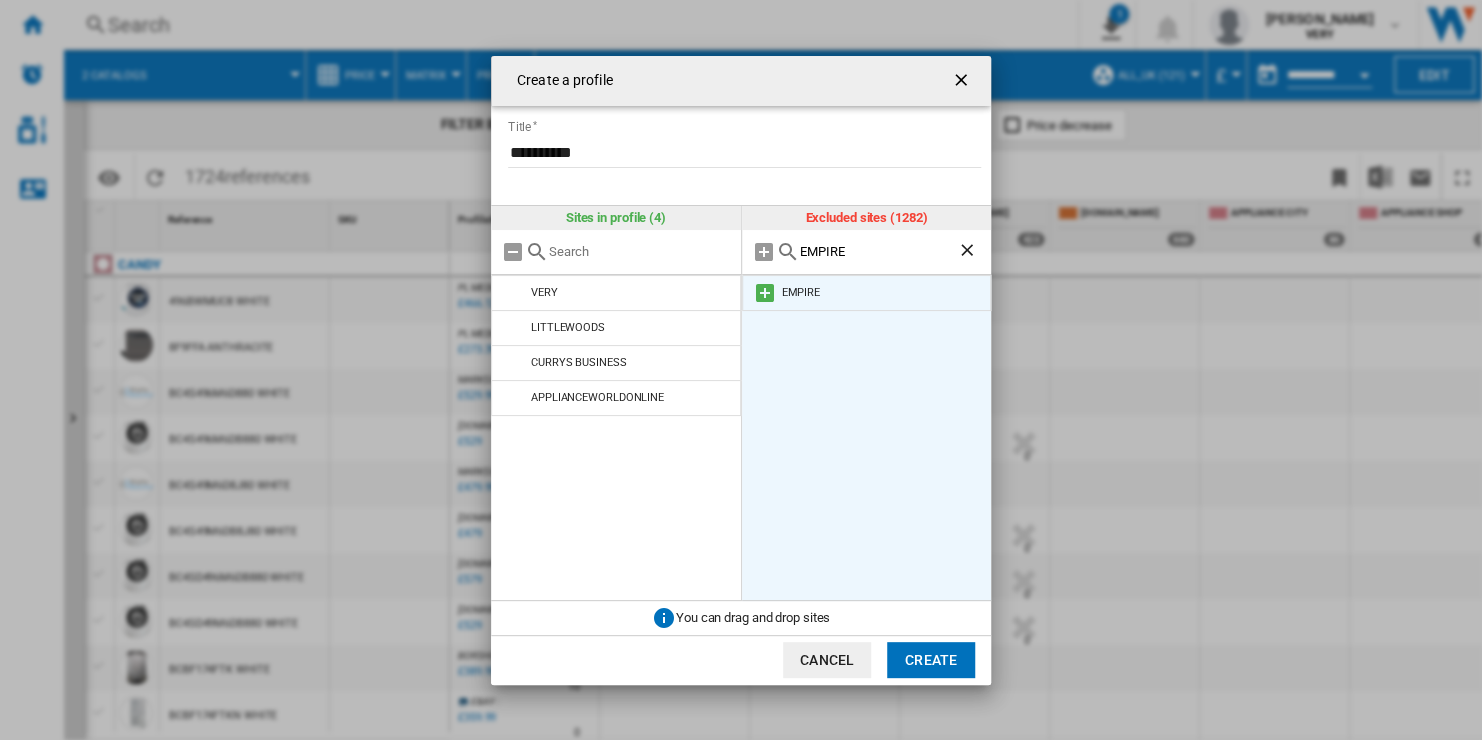 click at bounding box center (765, 293) 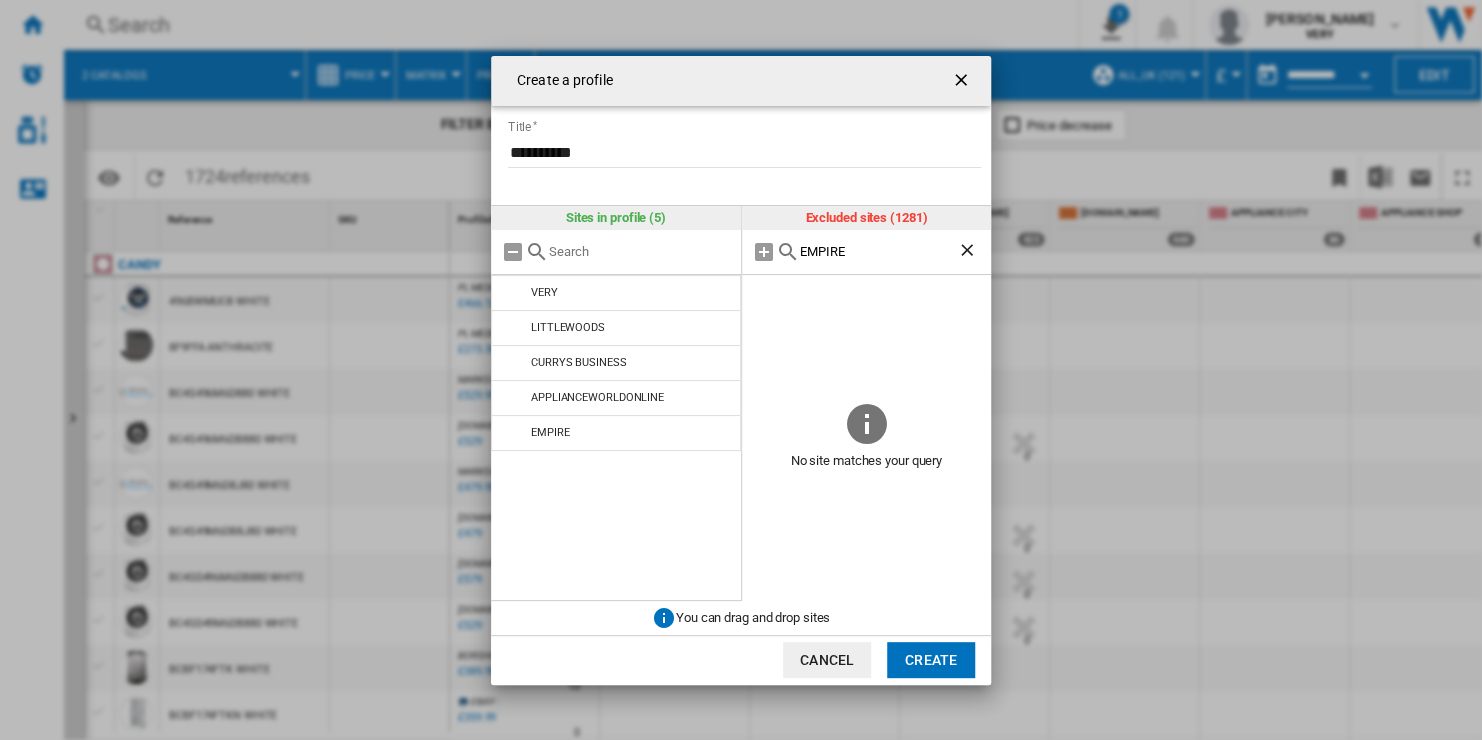 click on "EMPIRE" at bounding box center (879, 251) 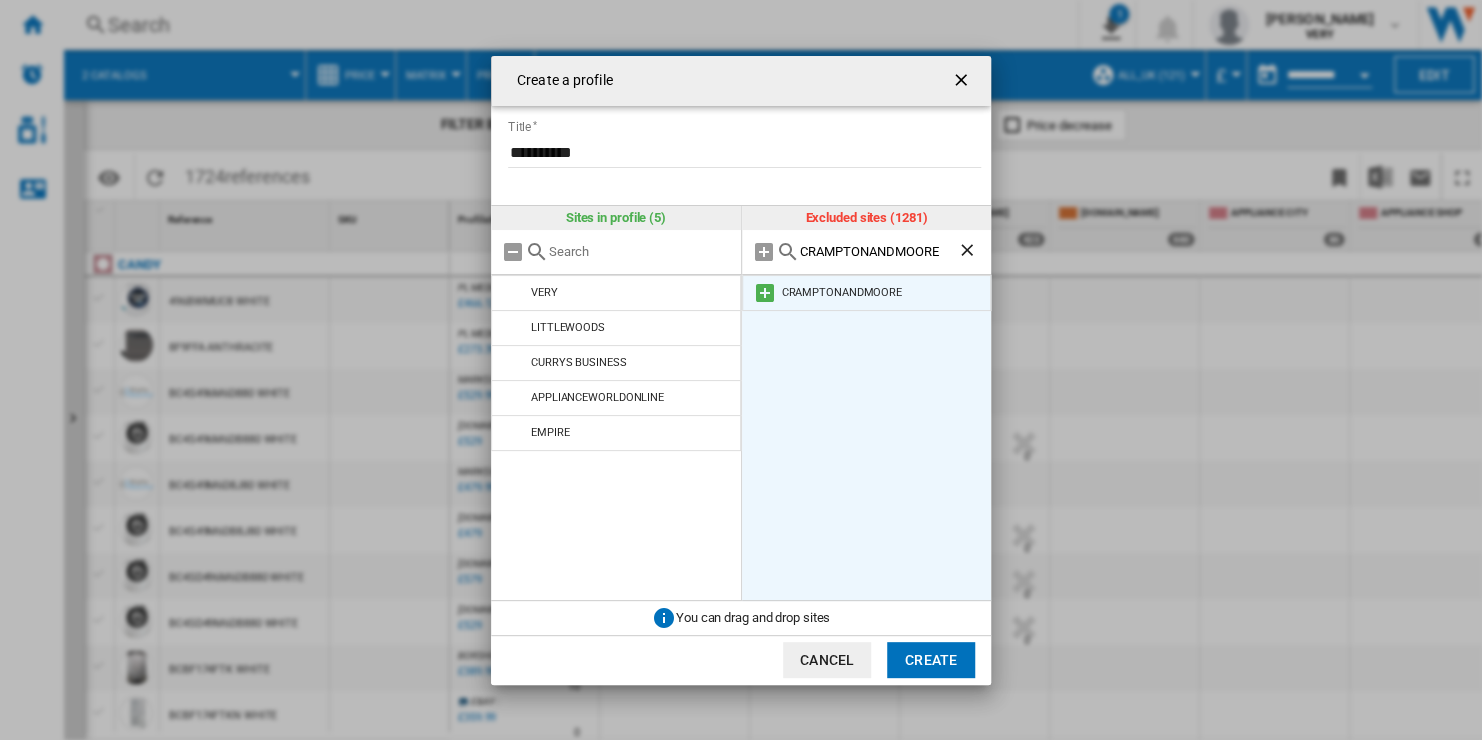 click at bounding box center (765, 293) 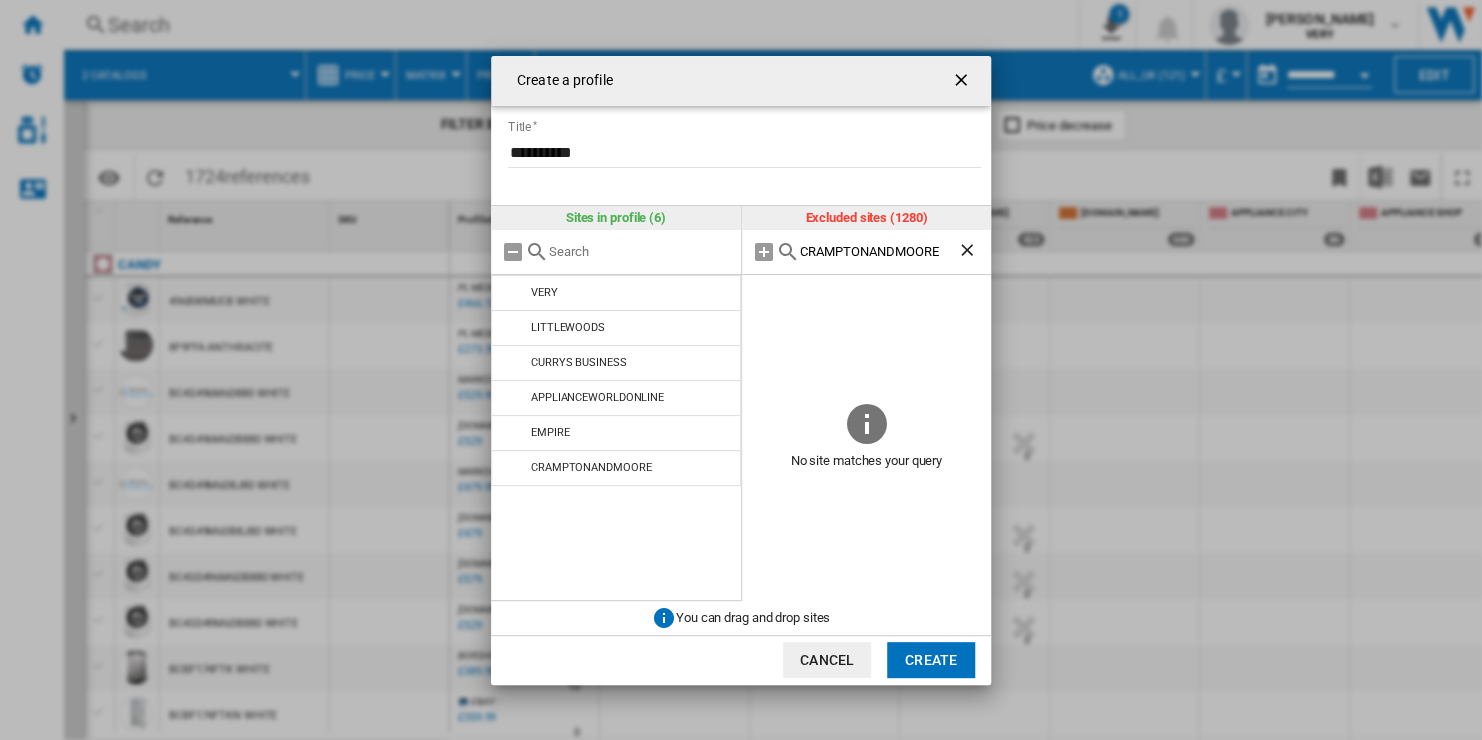 click on "CRAMPTONANDMOORE" at bounding box center [879, 251] 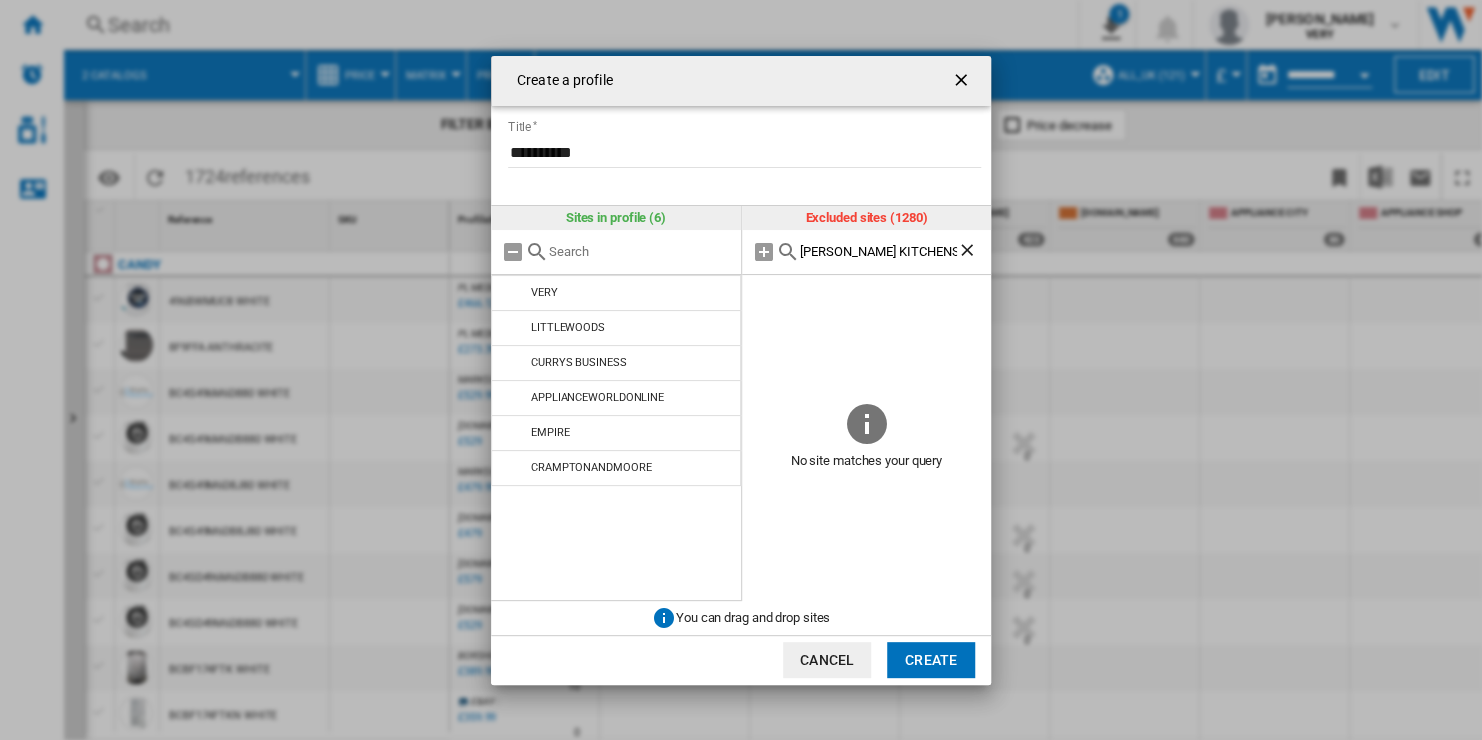 scroll, scrollTop: 0, scrollLeft: 31, axis: horizontal 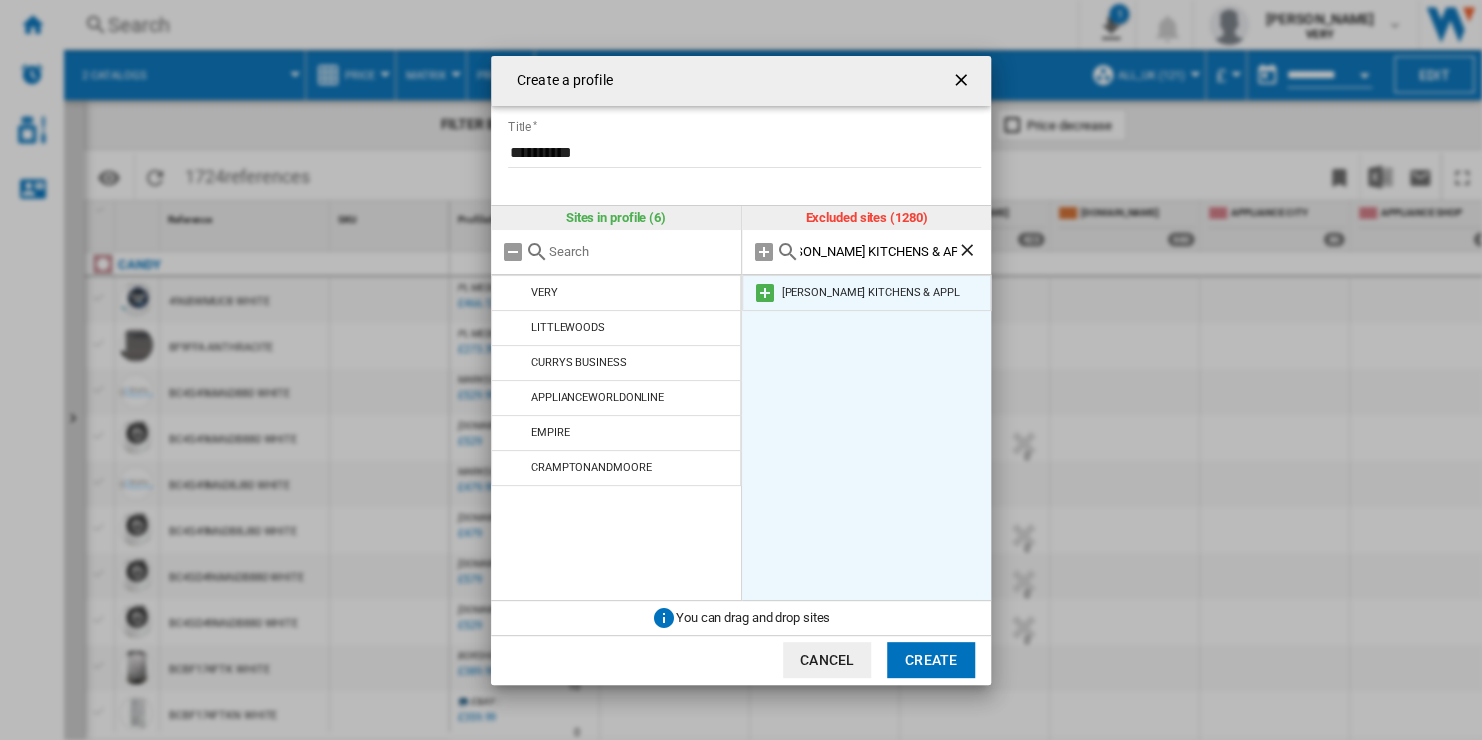 click at bounding box center [765, 293] 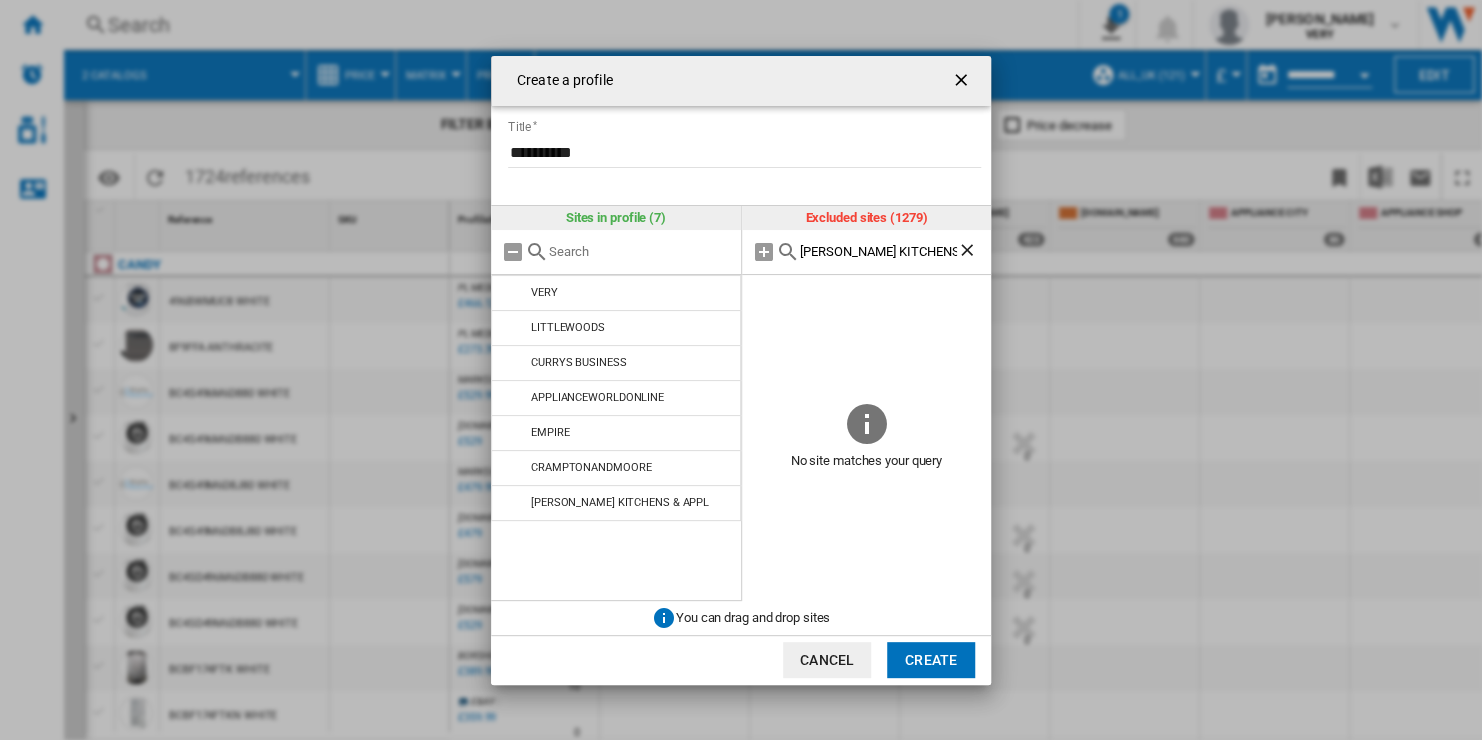 click on "[PERSON_NAME] KITCHENS & APPL" at bounding box center [879, 251] 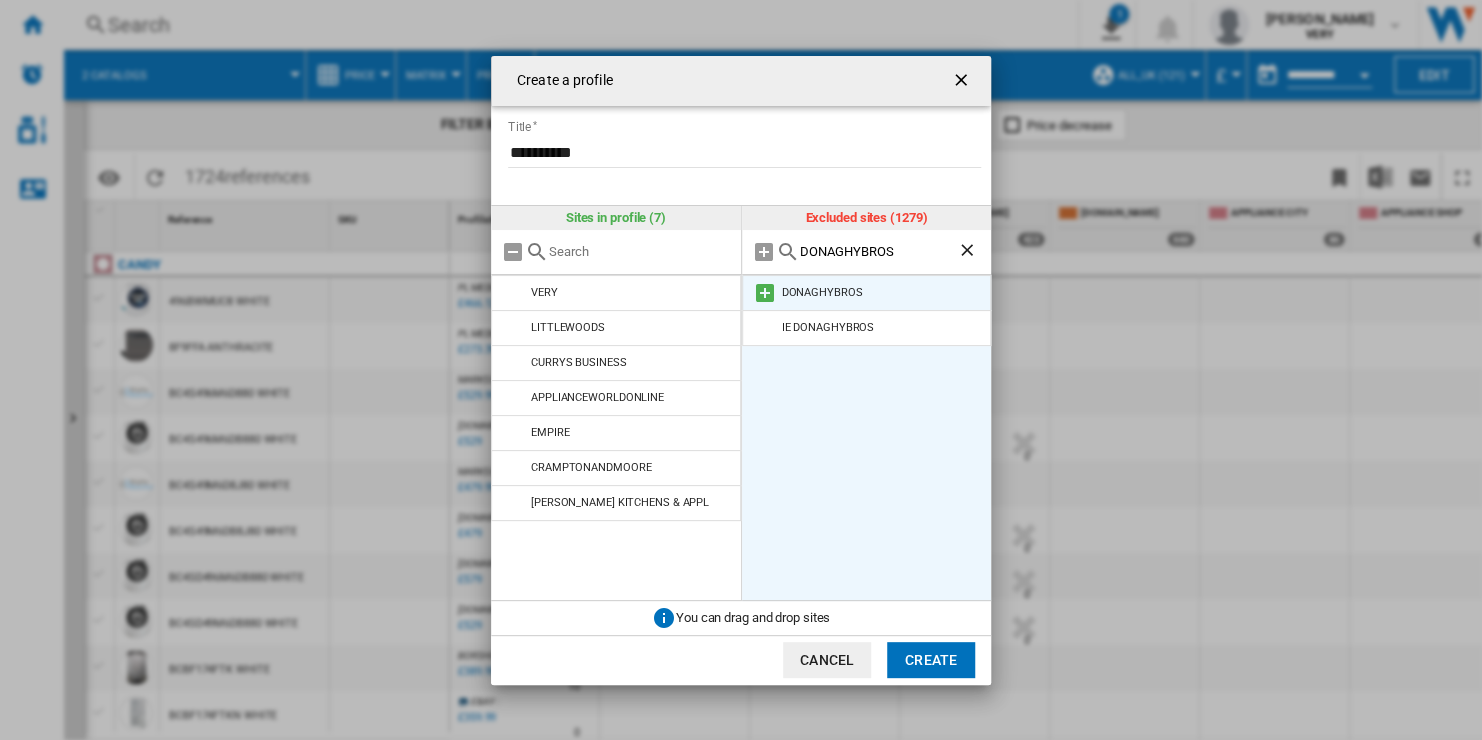 click at bounding box center [765, 293] 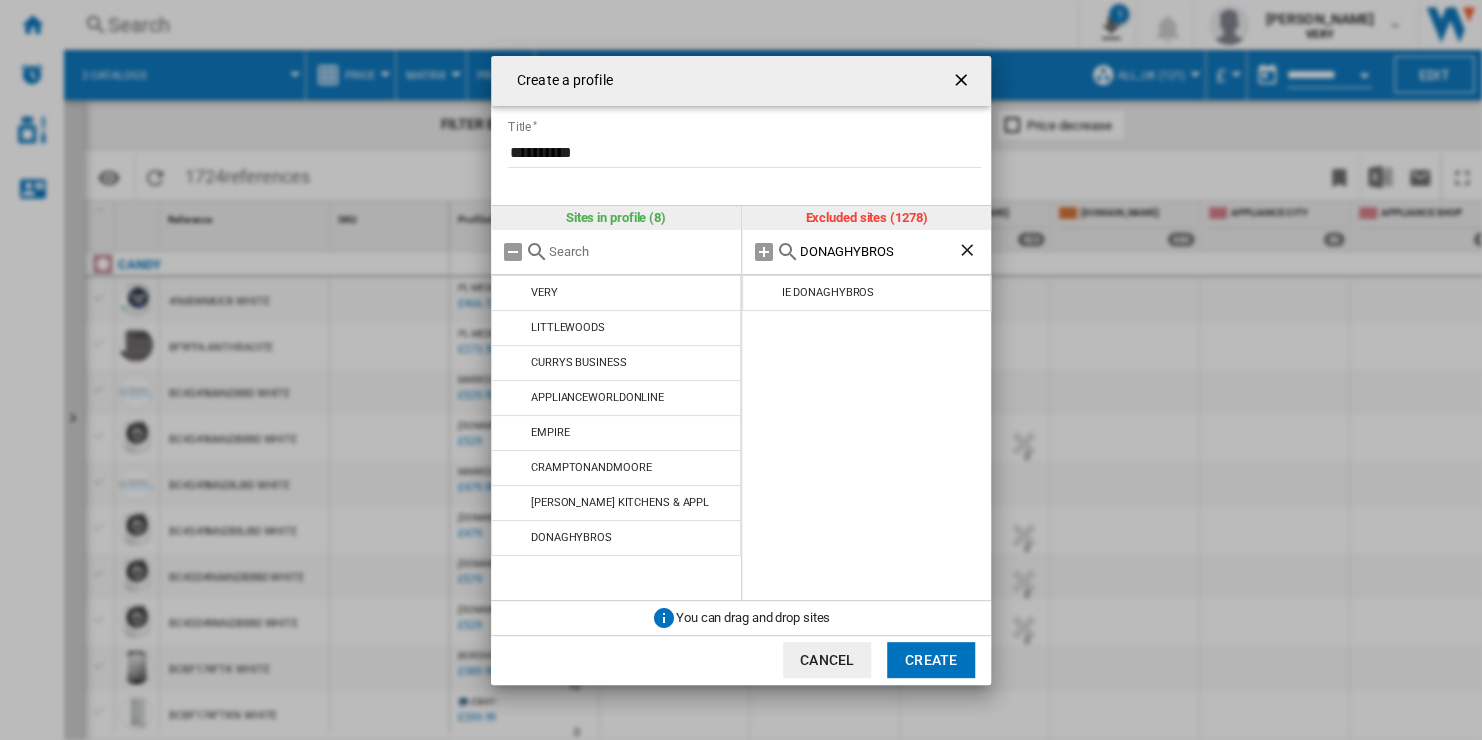 click on "DONAGHYBROS" at bounding box center (879, 251) 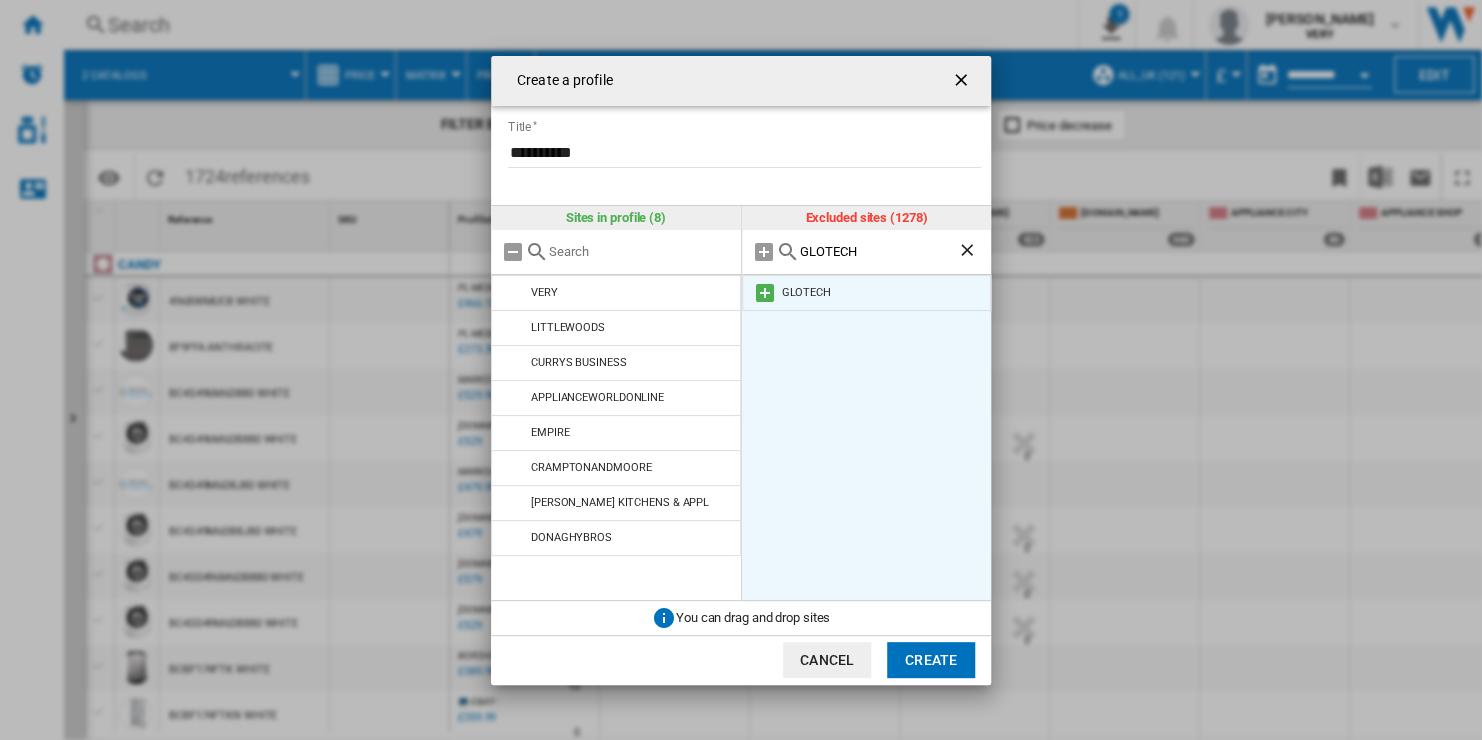 type on "GLOTECH" 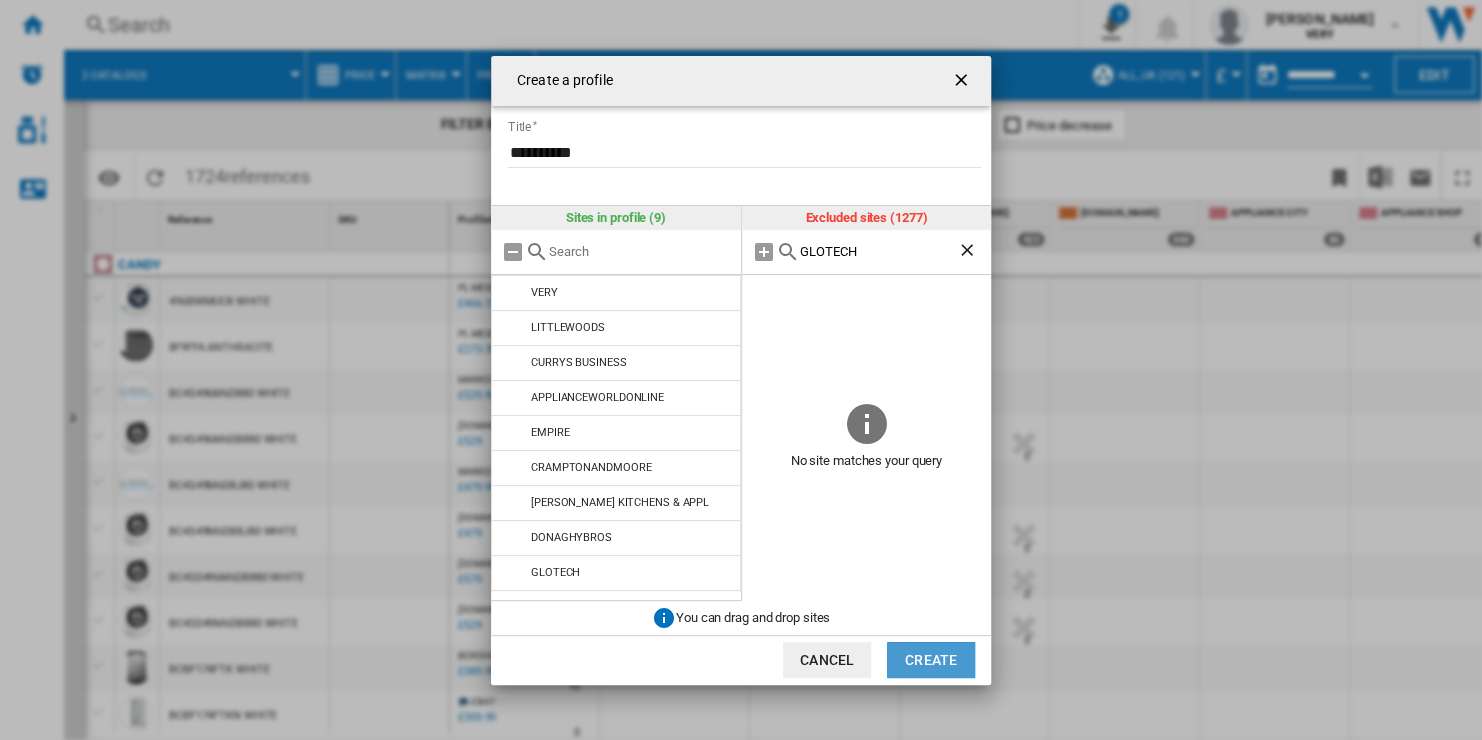 click on "Create" 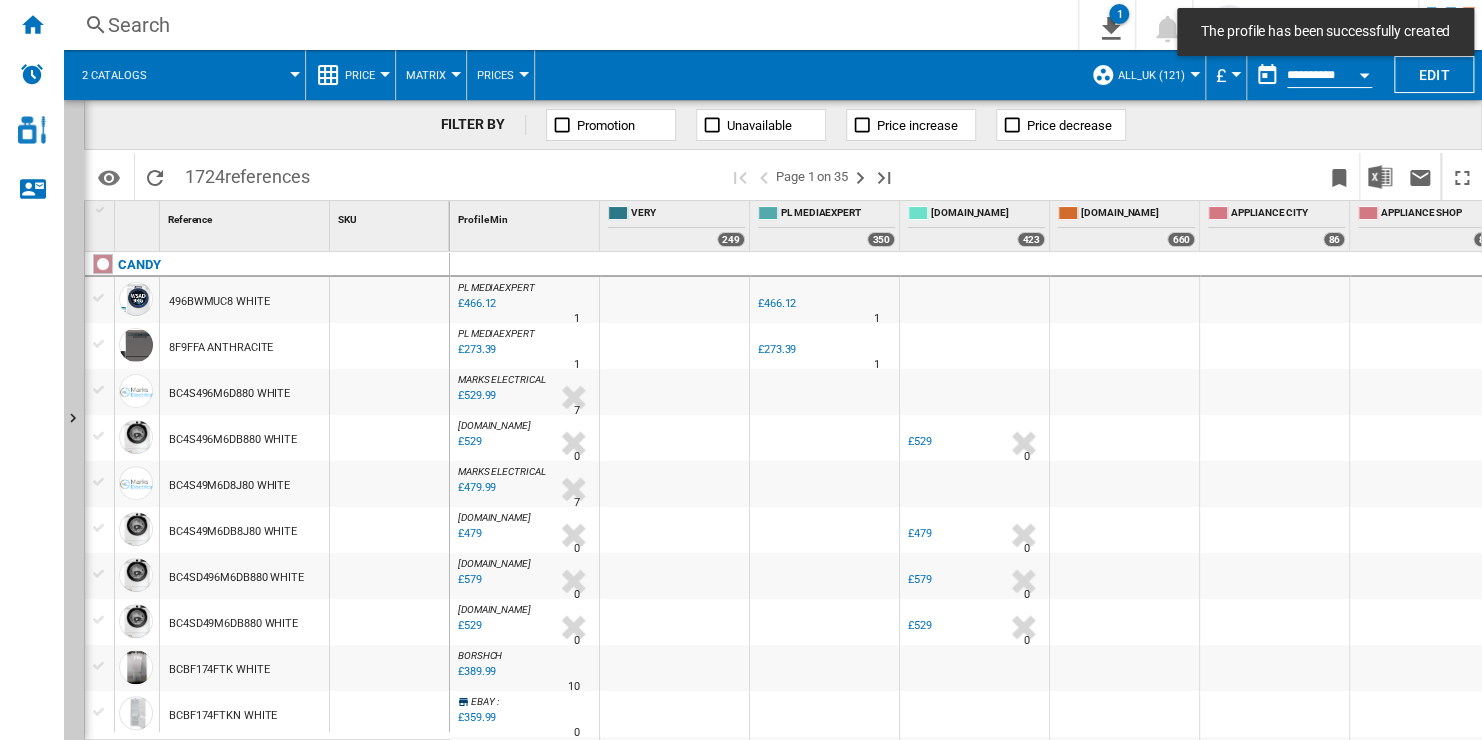 click on "ALL_UK (121)" at bounding box center [1156, 75] 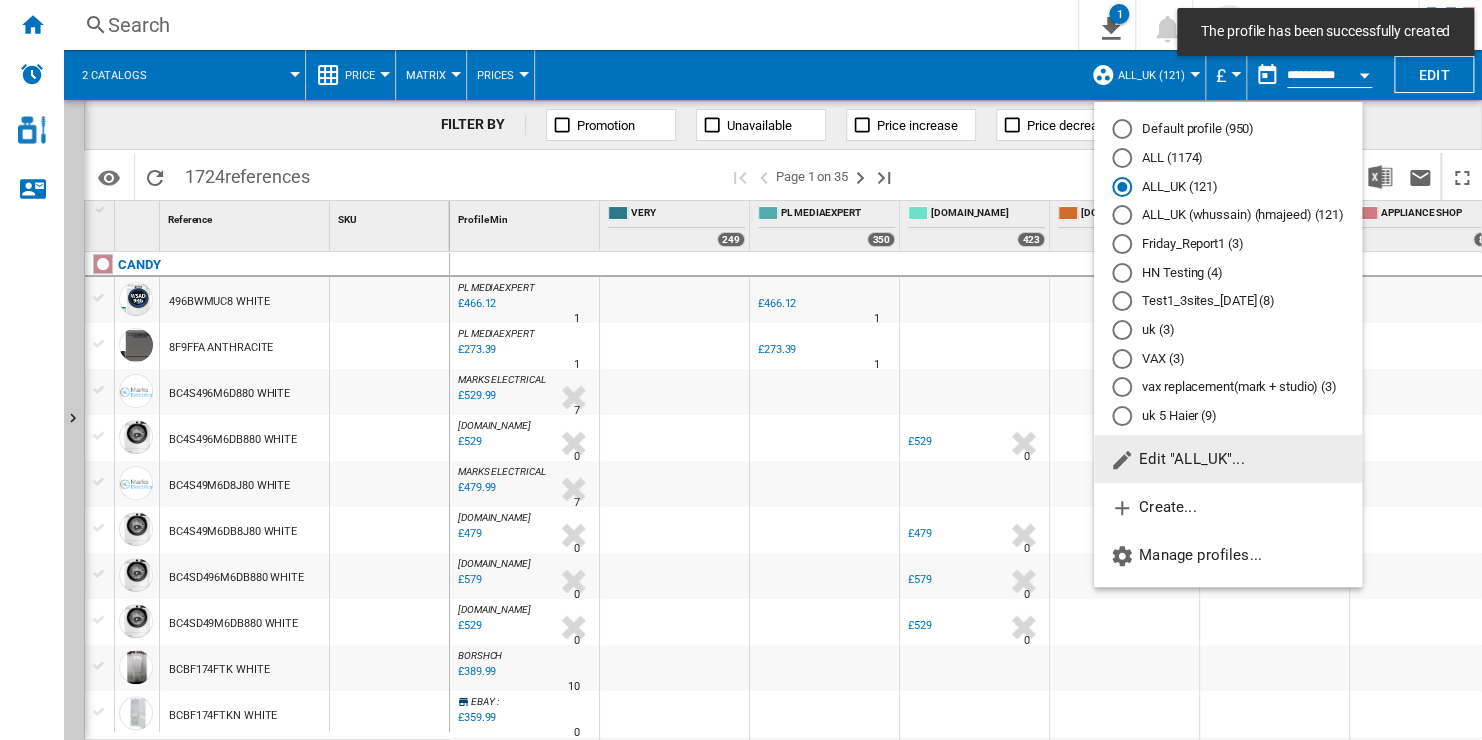click on "uk 5 Haier (9)" at bounding box center [1228, 416] 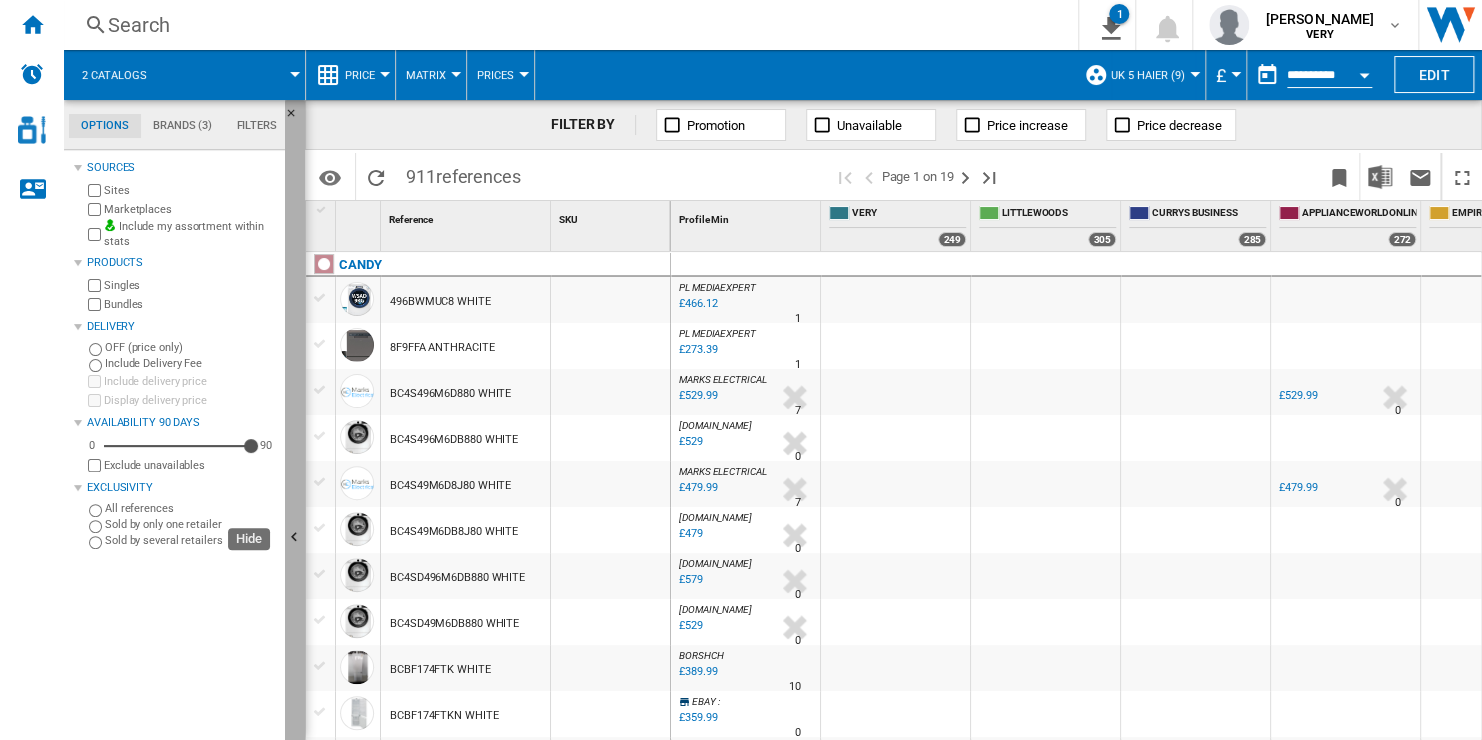 click at bounding box center [295, 538] 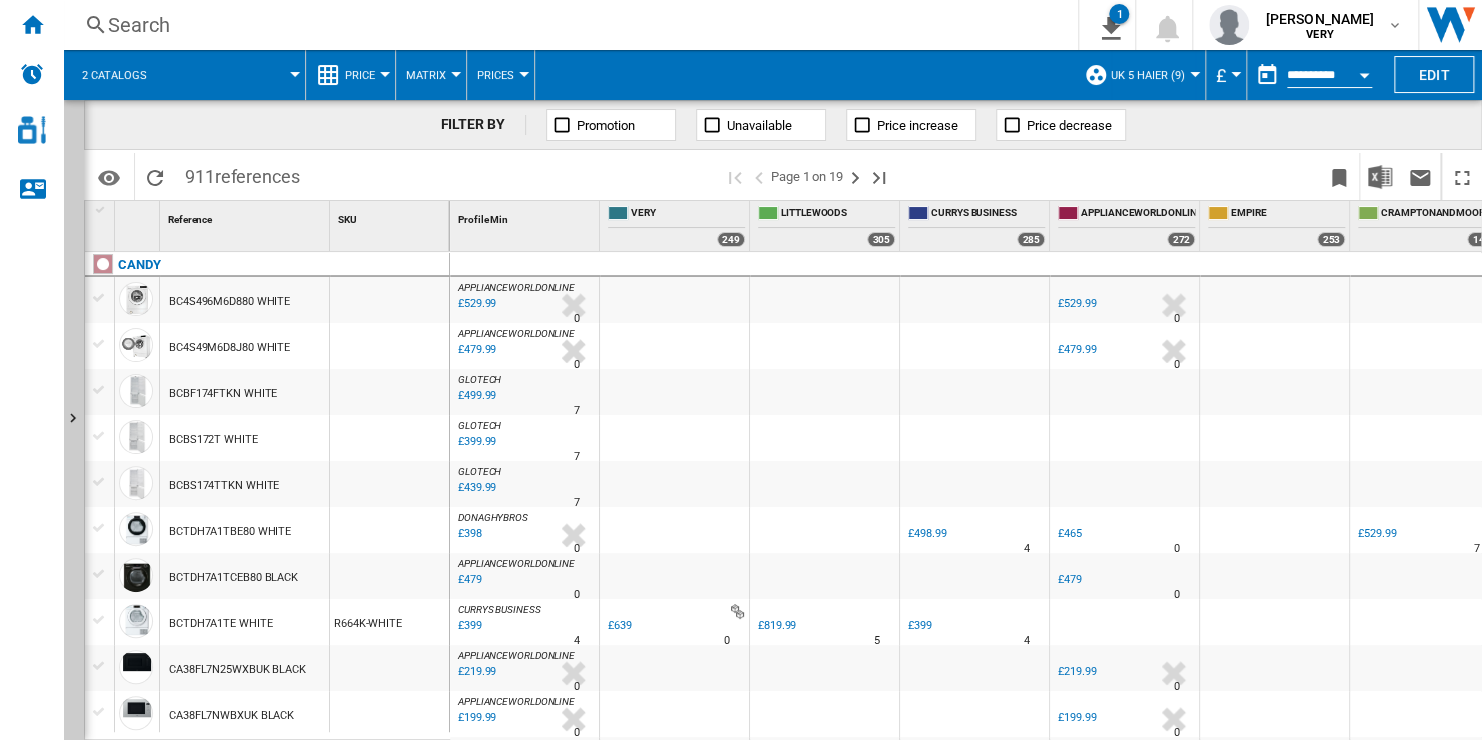 click on "£498.99" at bounding box center (927, 533) 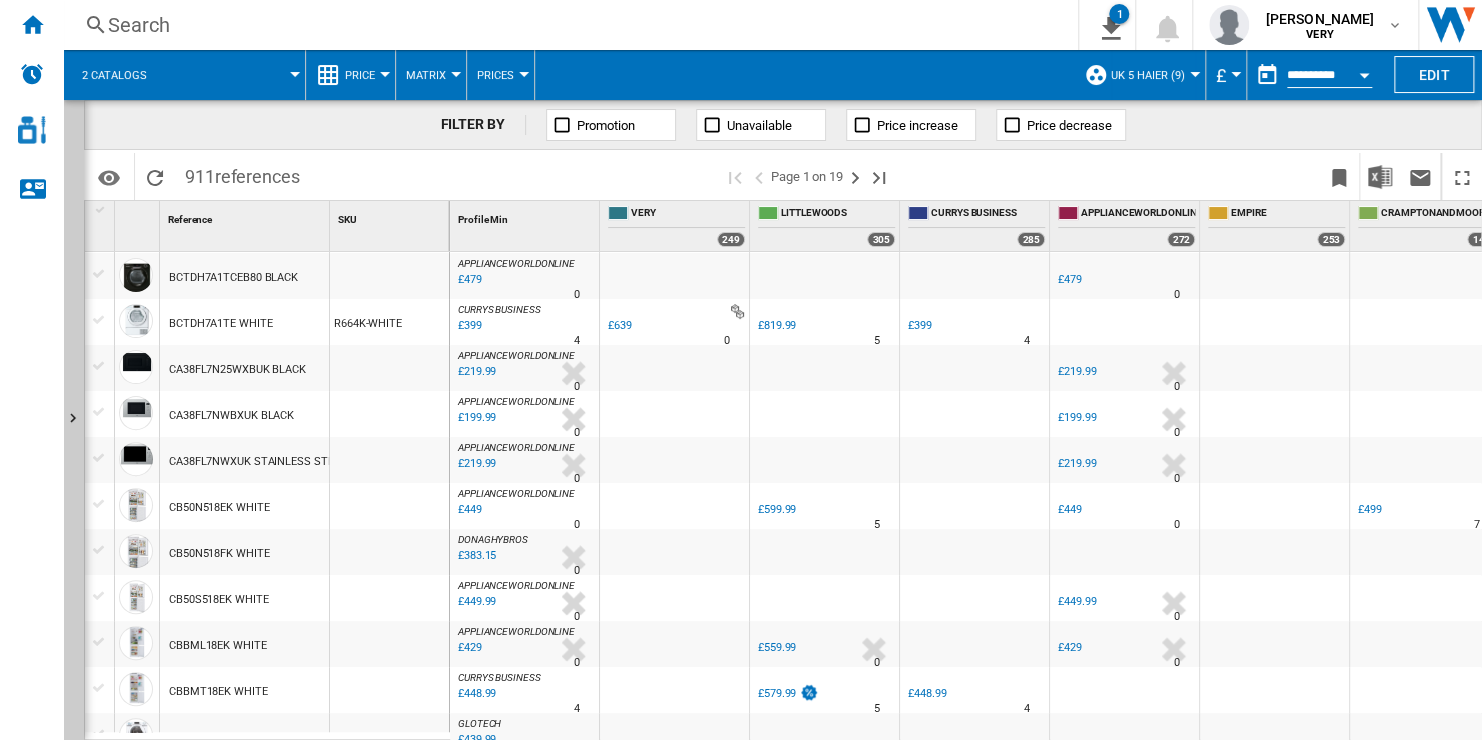 scroll, scrollTop: 400, scrollLeft: 0, axis: vertical 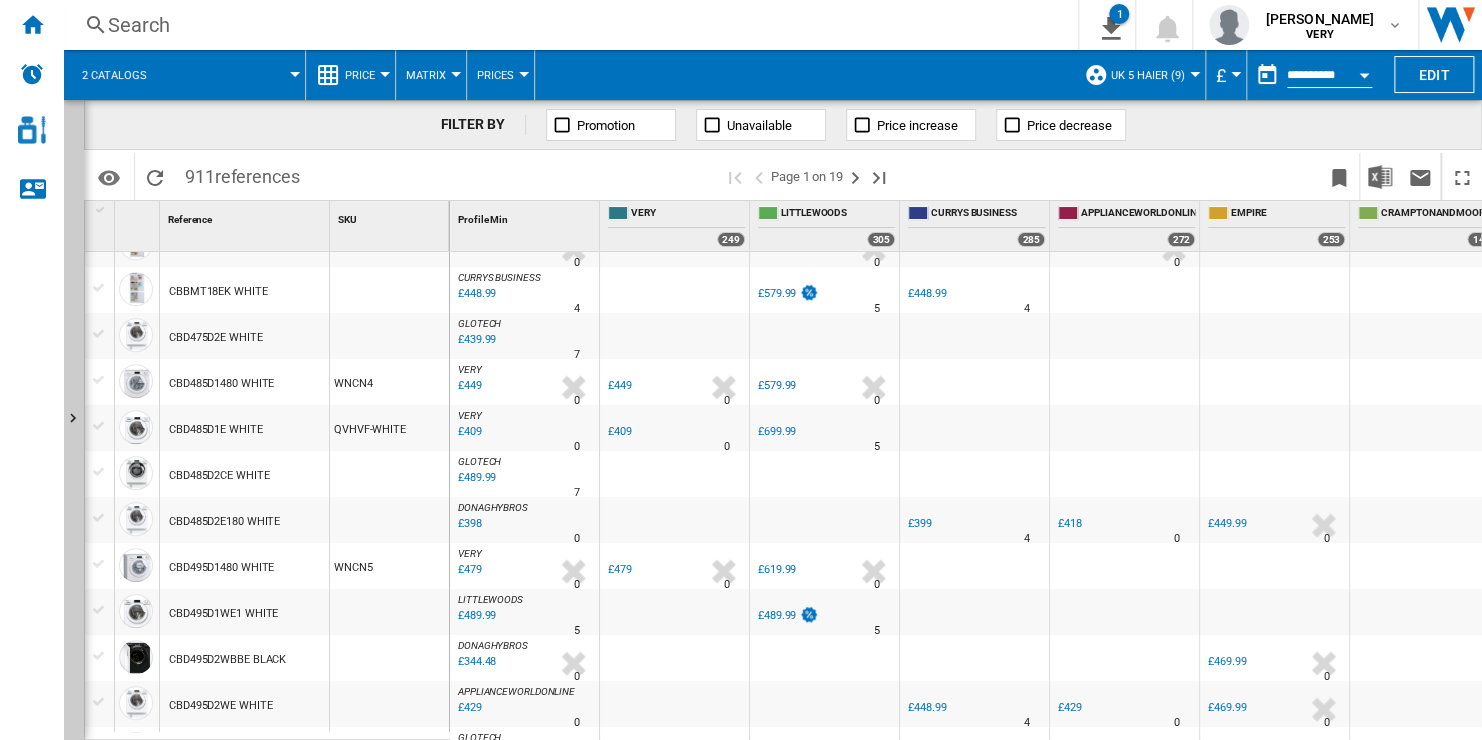 click on "£449.99" at bounding box center [1227, 523] 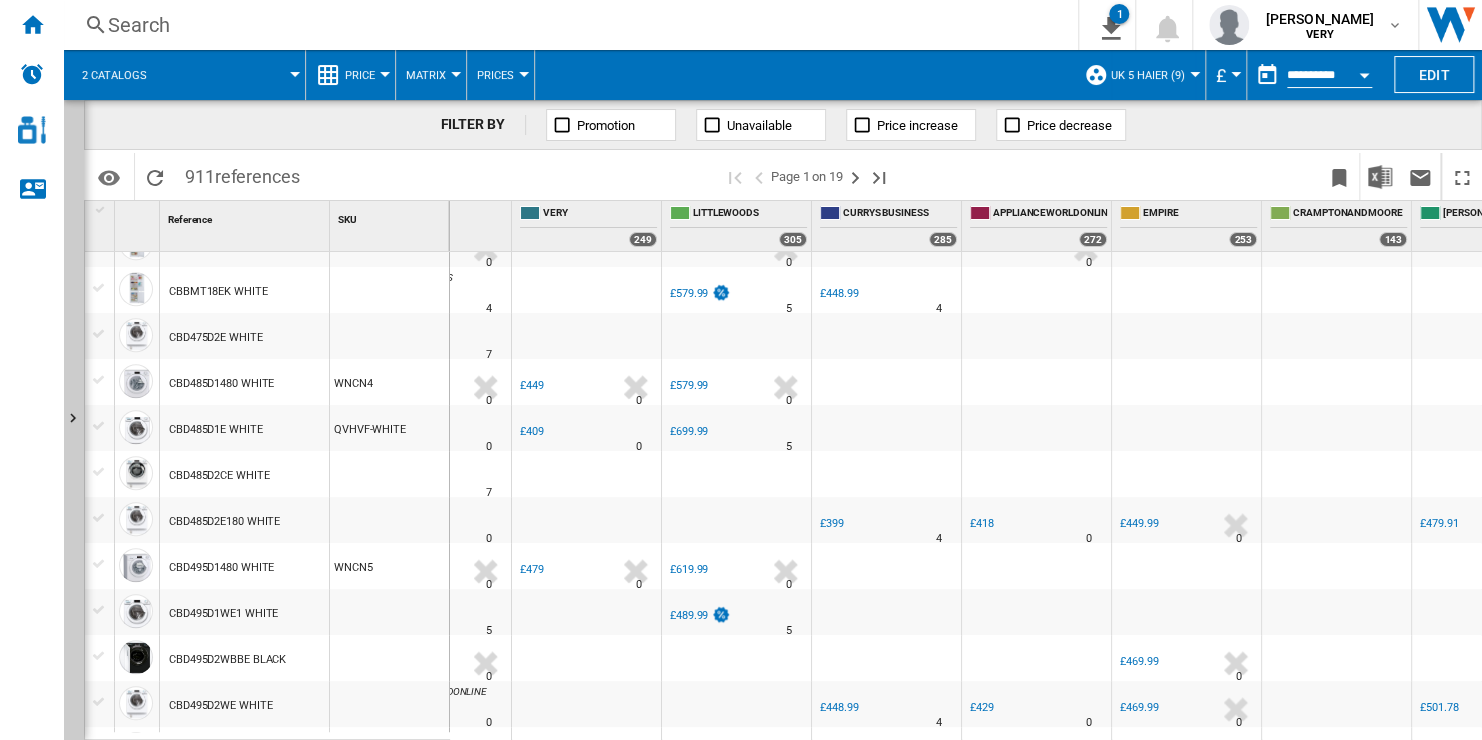 scroll, scrollTop: 700, scrollLeft: 152, axis: both 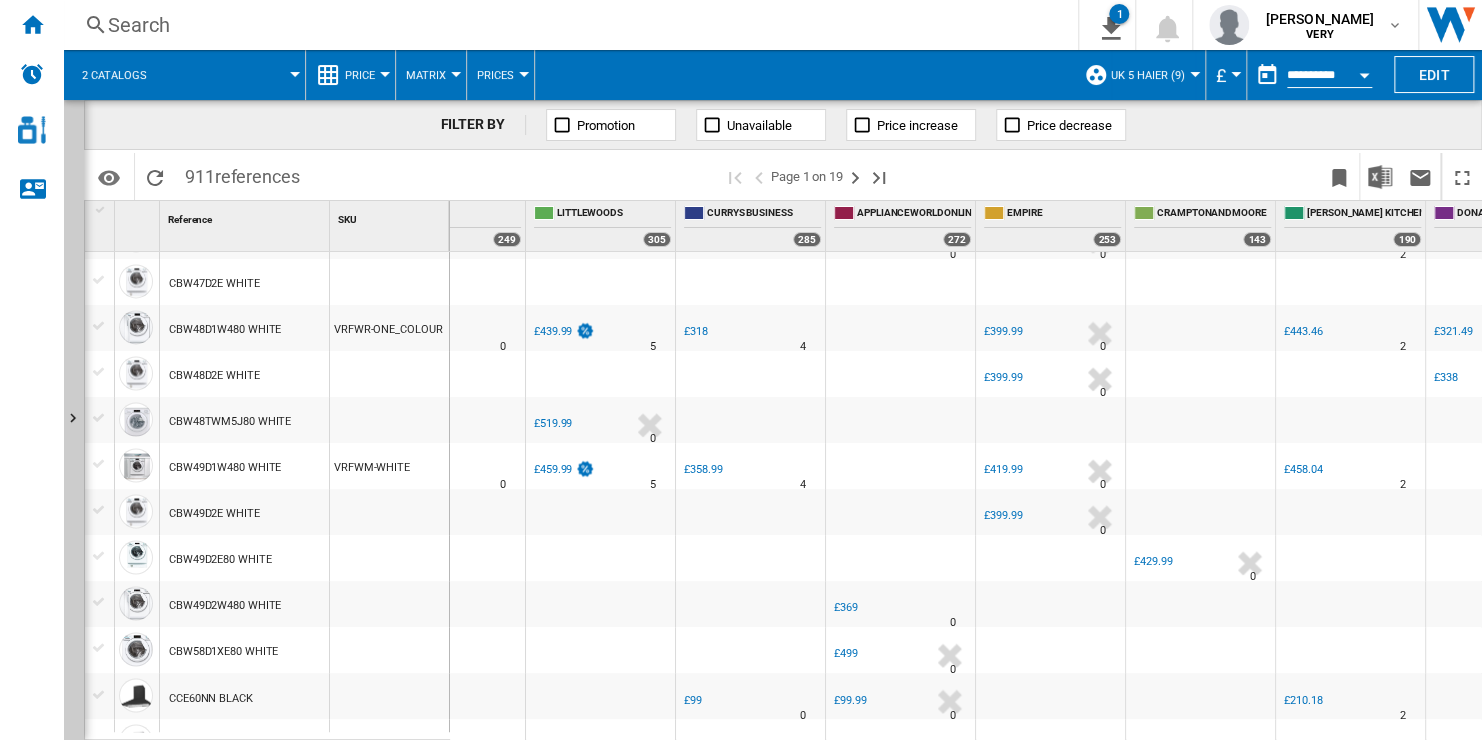 click on "£429.99" at bounding box center [1153, 561] 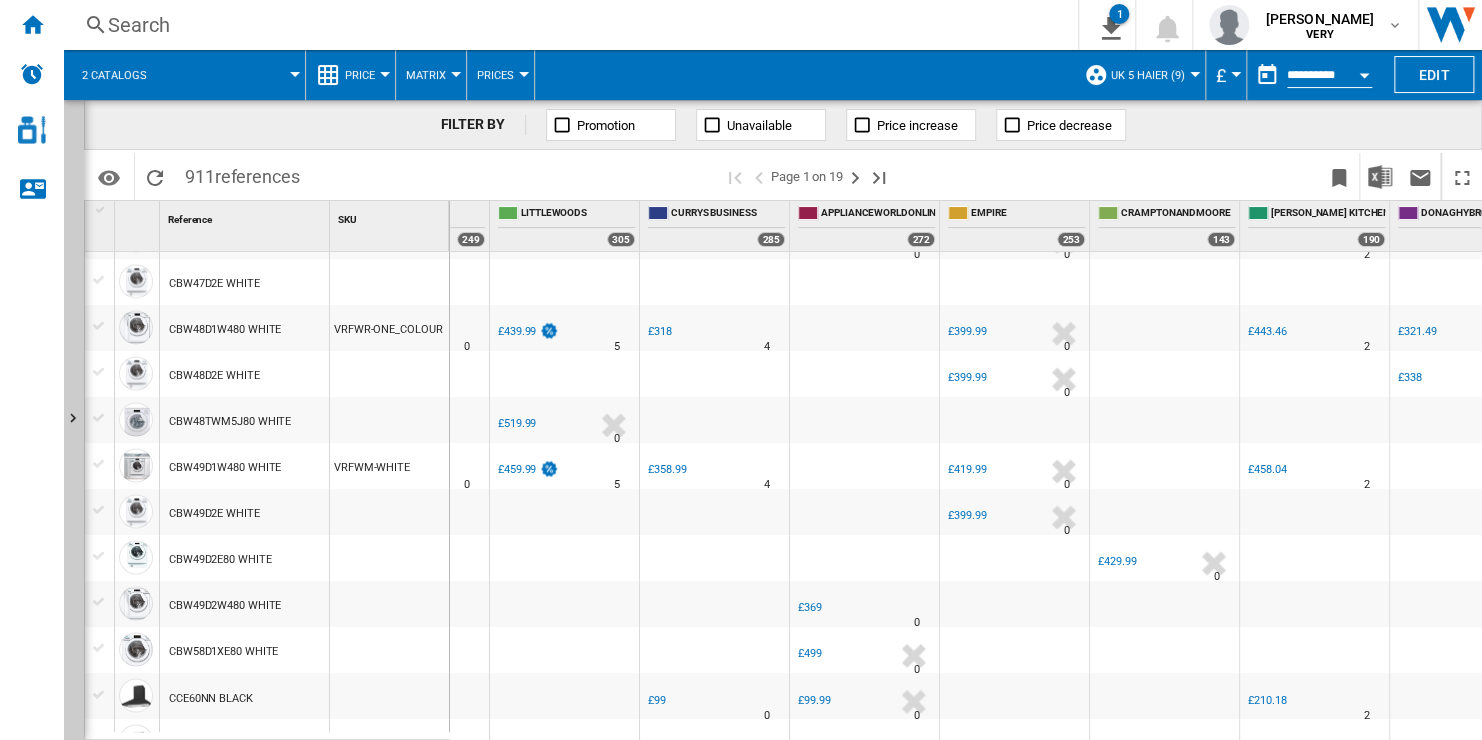scroll 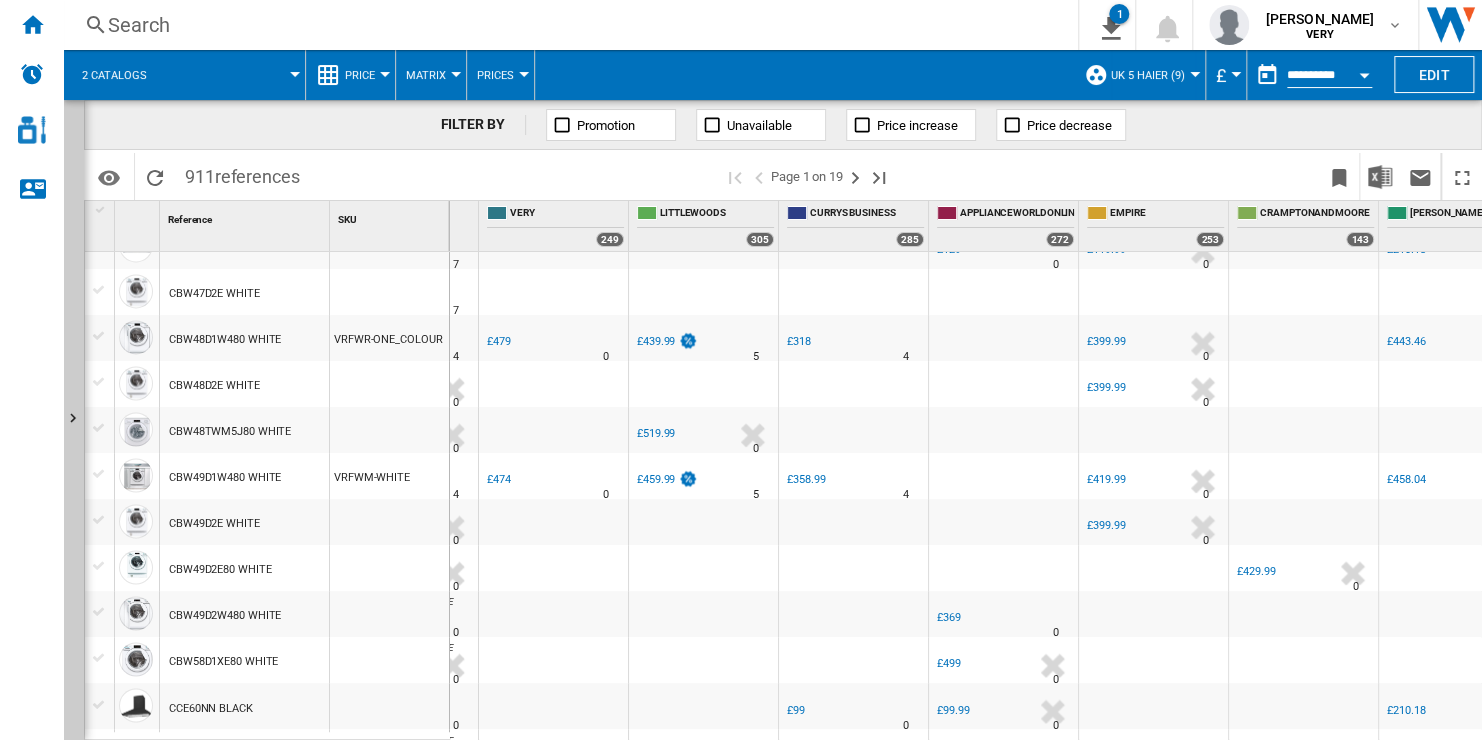 click on "2 catalogs" at bounding box center (184, 75) 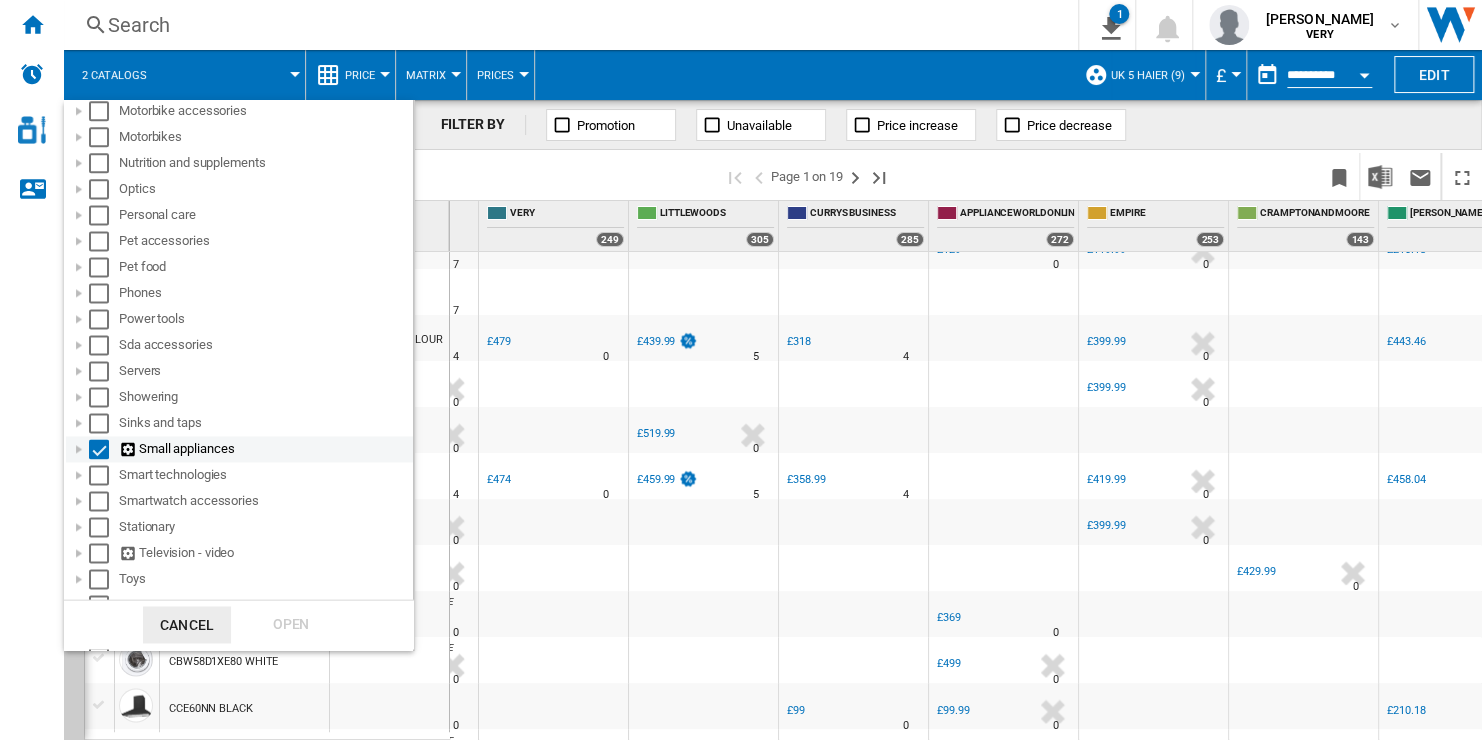 click at bounding box center [99, 449] 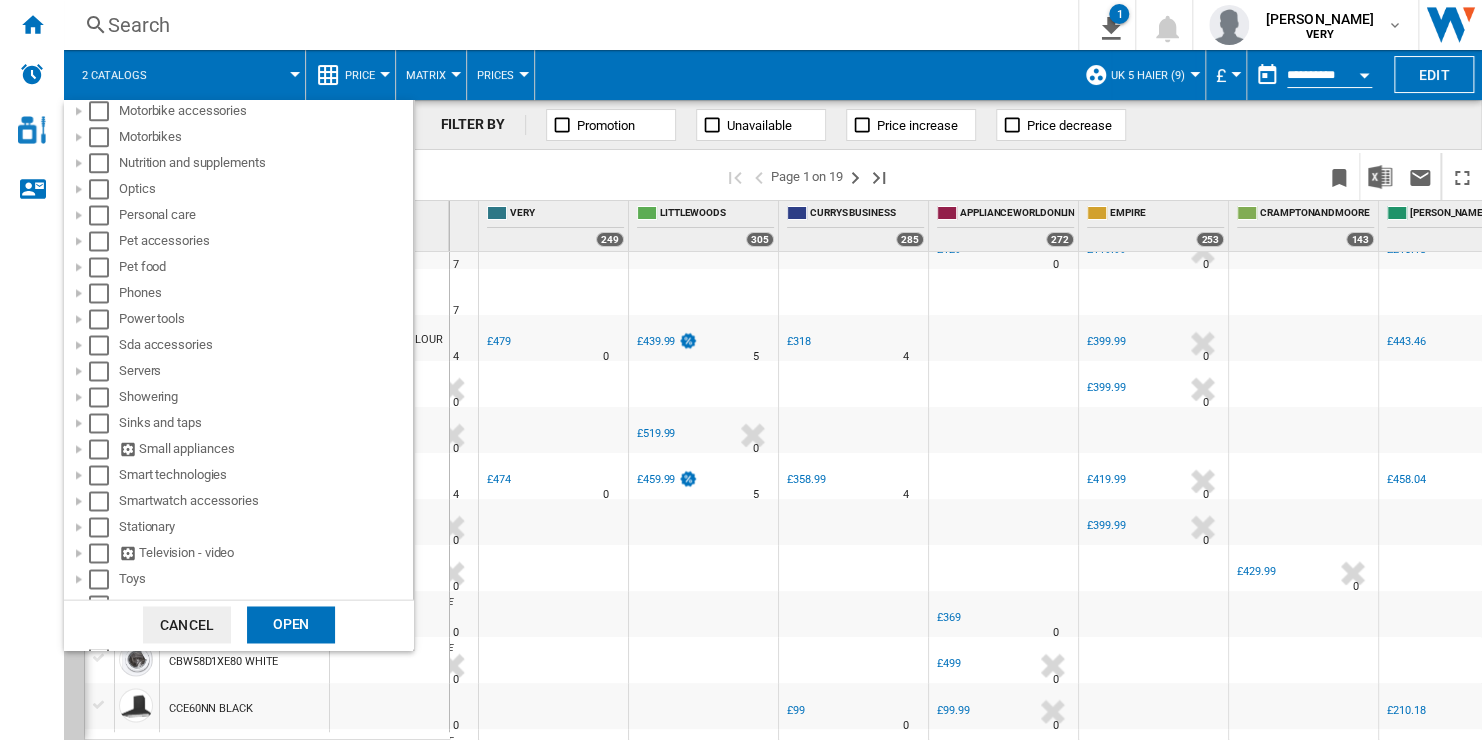 click on "Open" at bounding box center (291, 625) 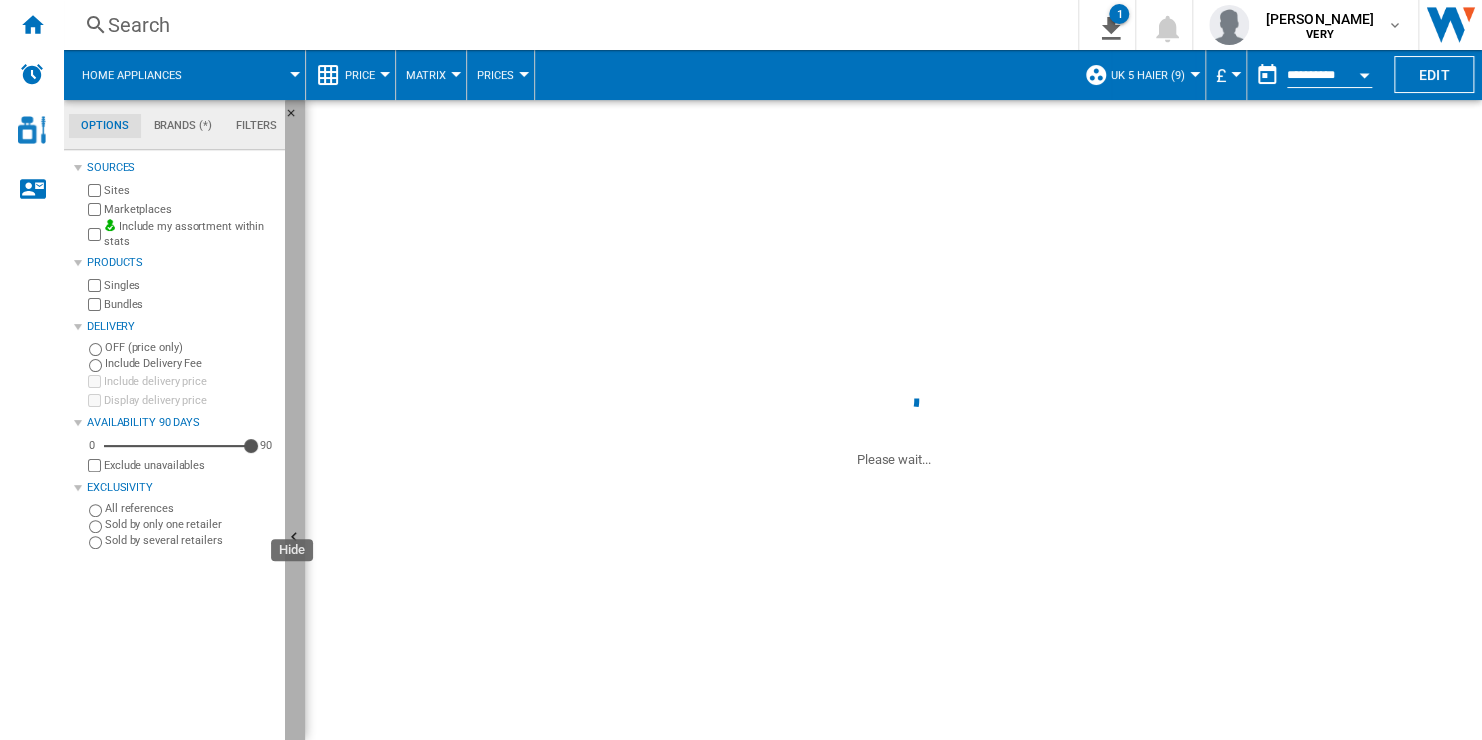 click at bounding box center (295, 538) 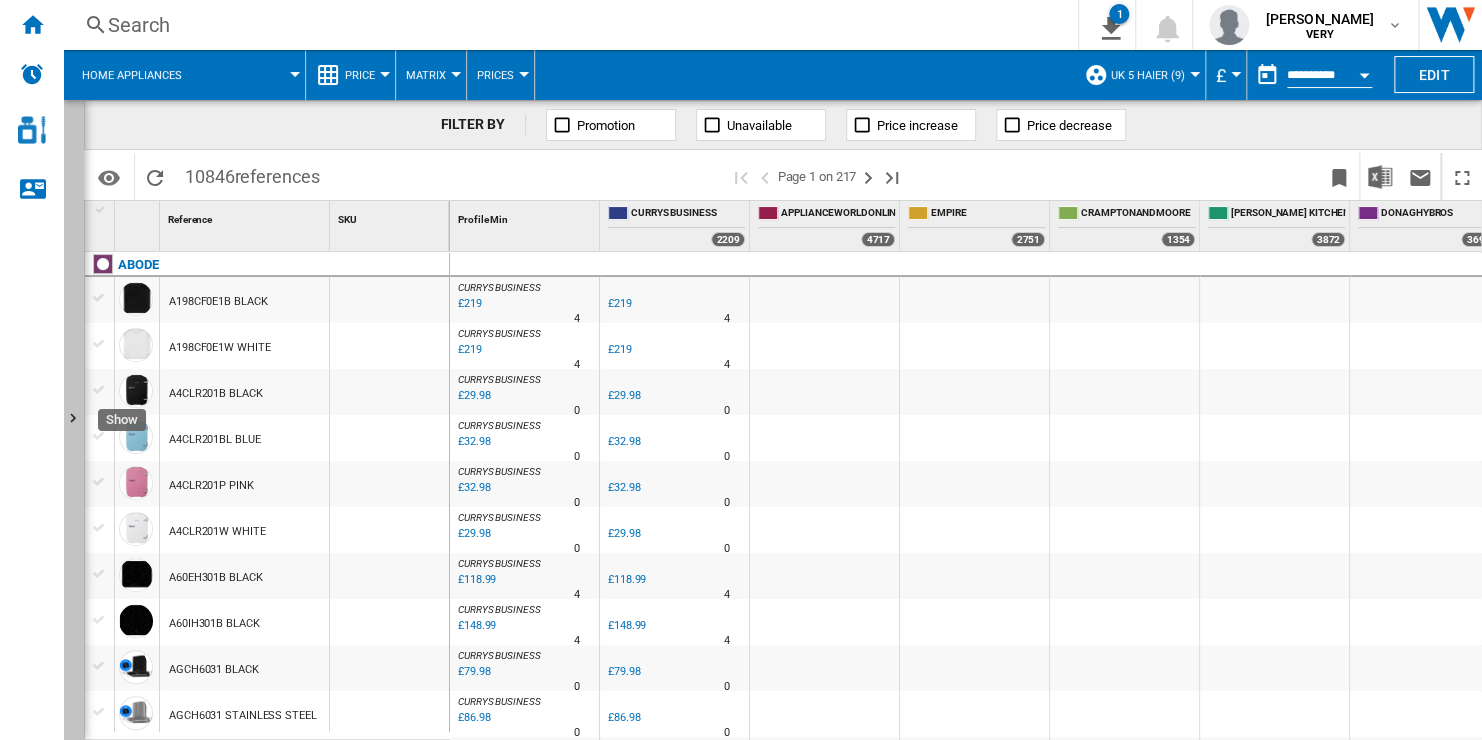 click at bounding box center [74, 420] 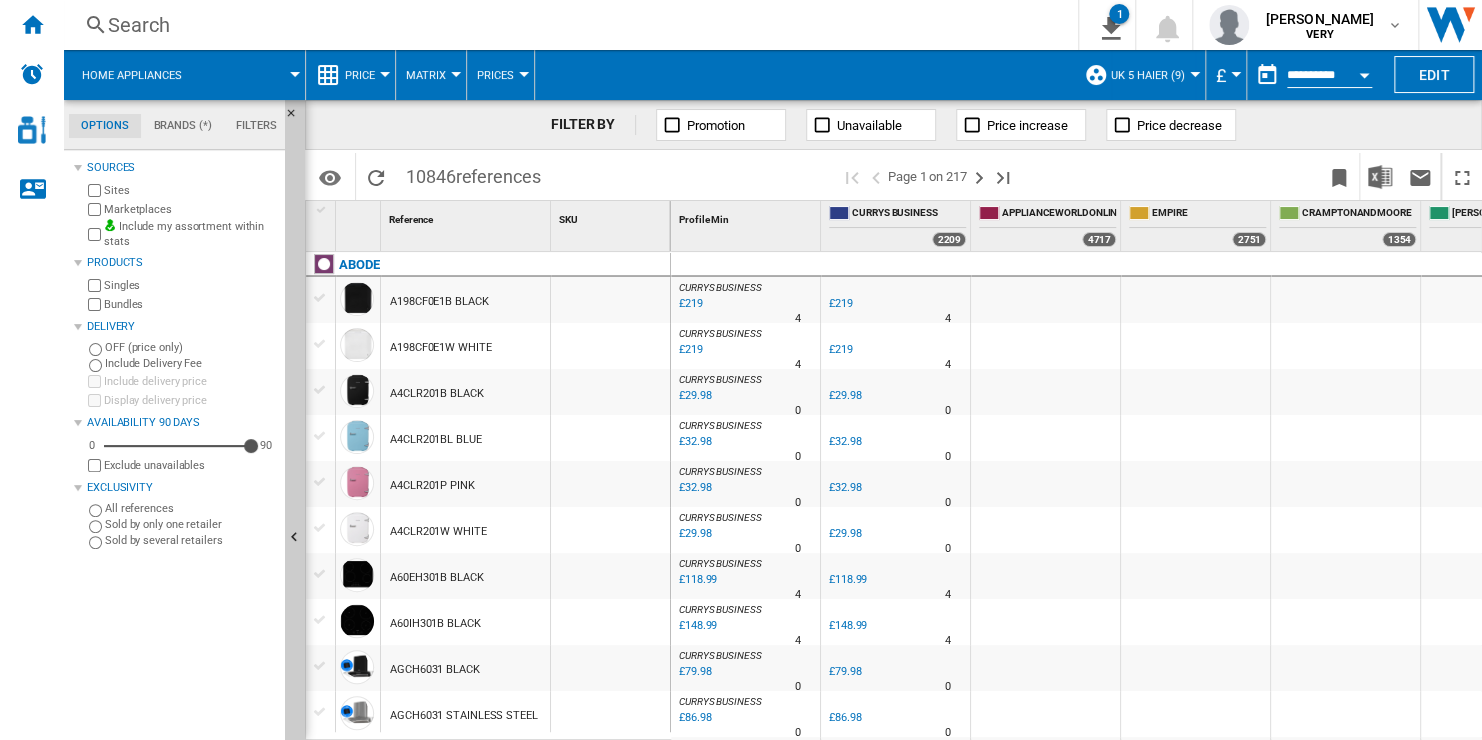 click on "Brands (*)" 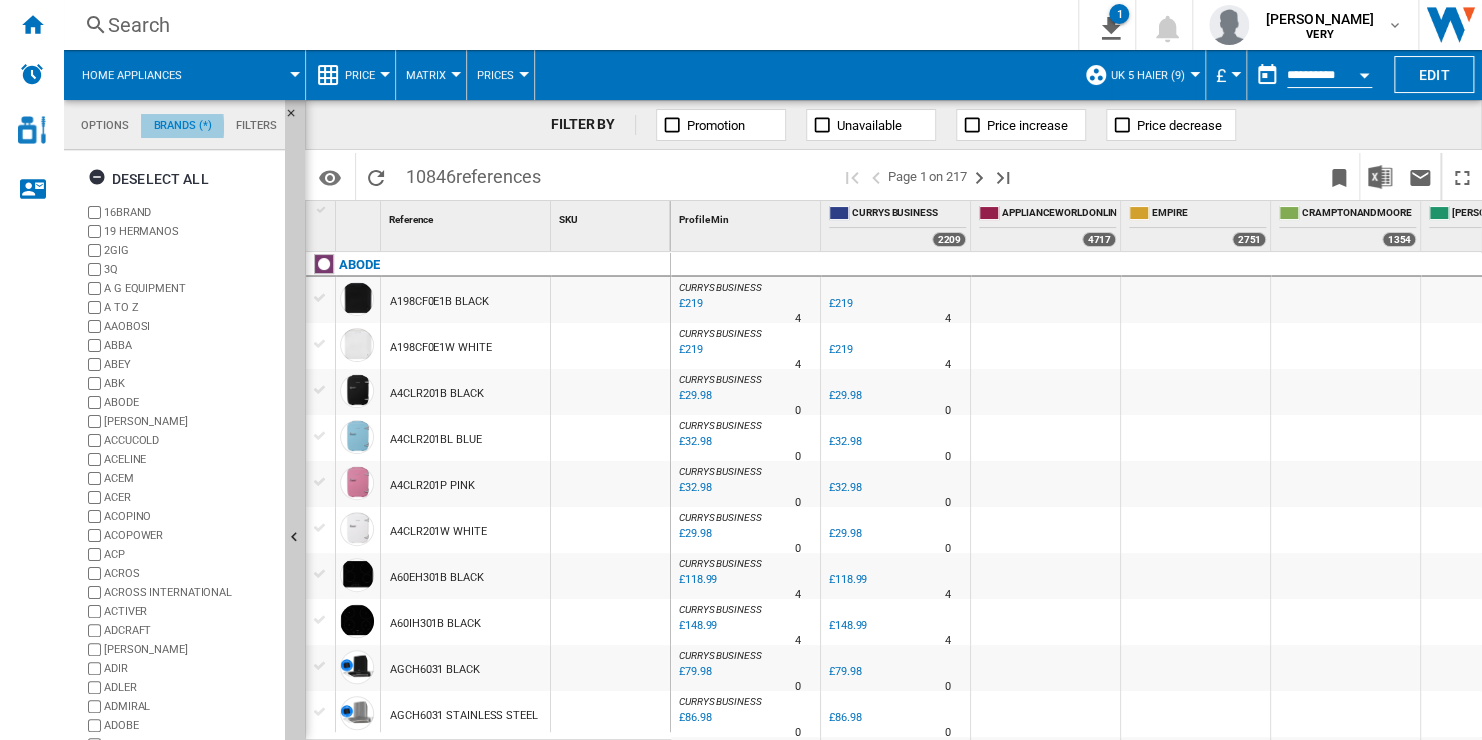 scroll, scrollTop: 76, scrollLeft: 0, axis: vertical 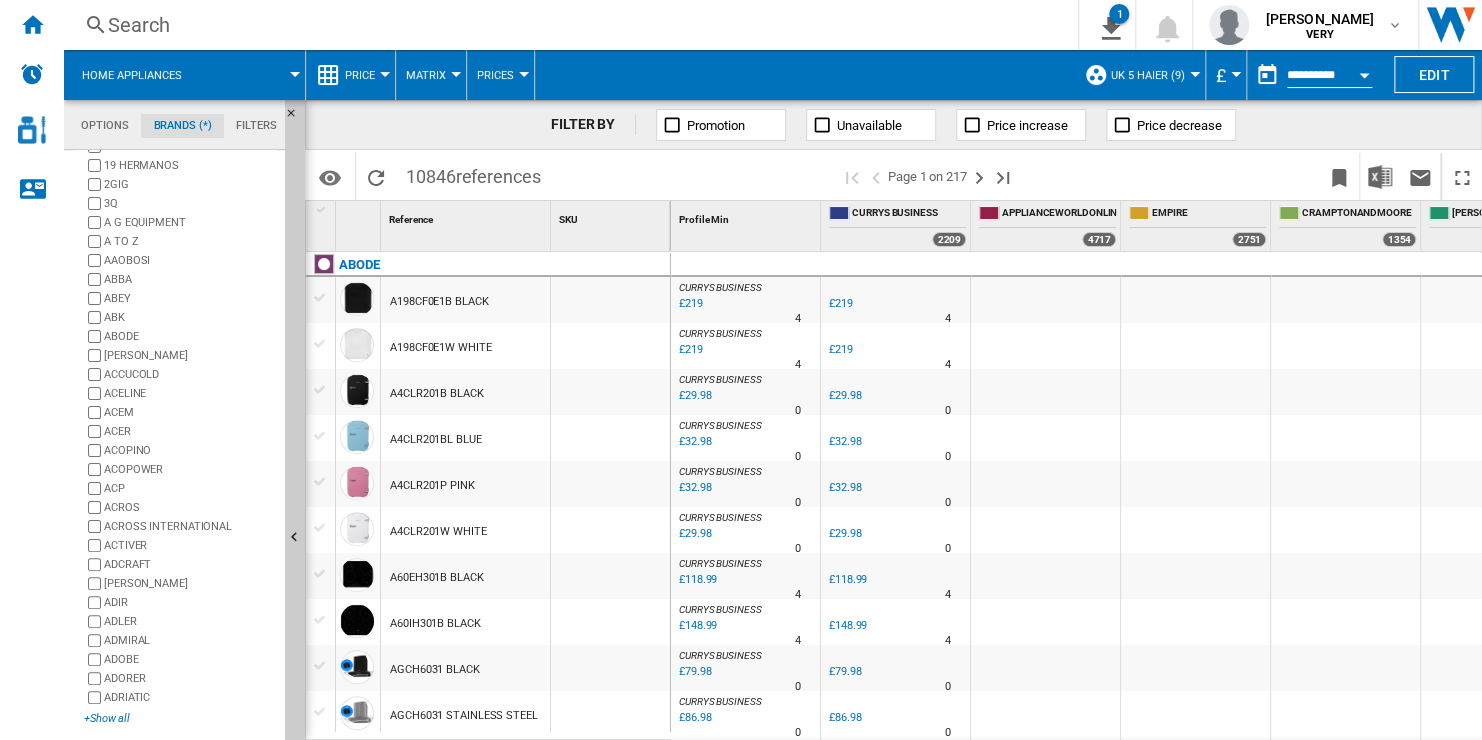 click on "+Show all" at bounding box center (180, 718) 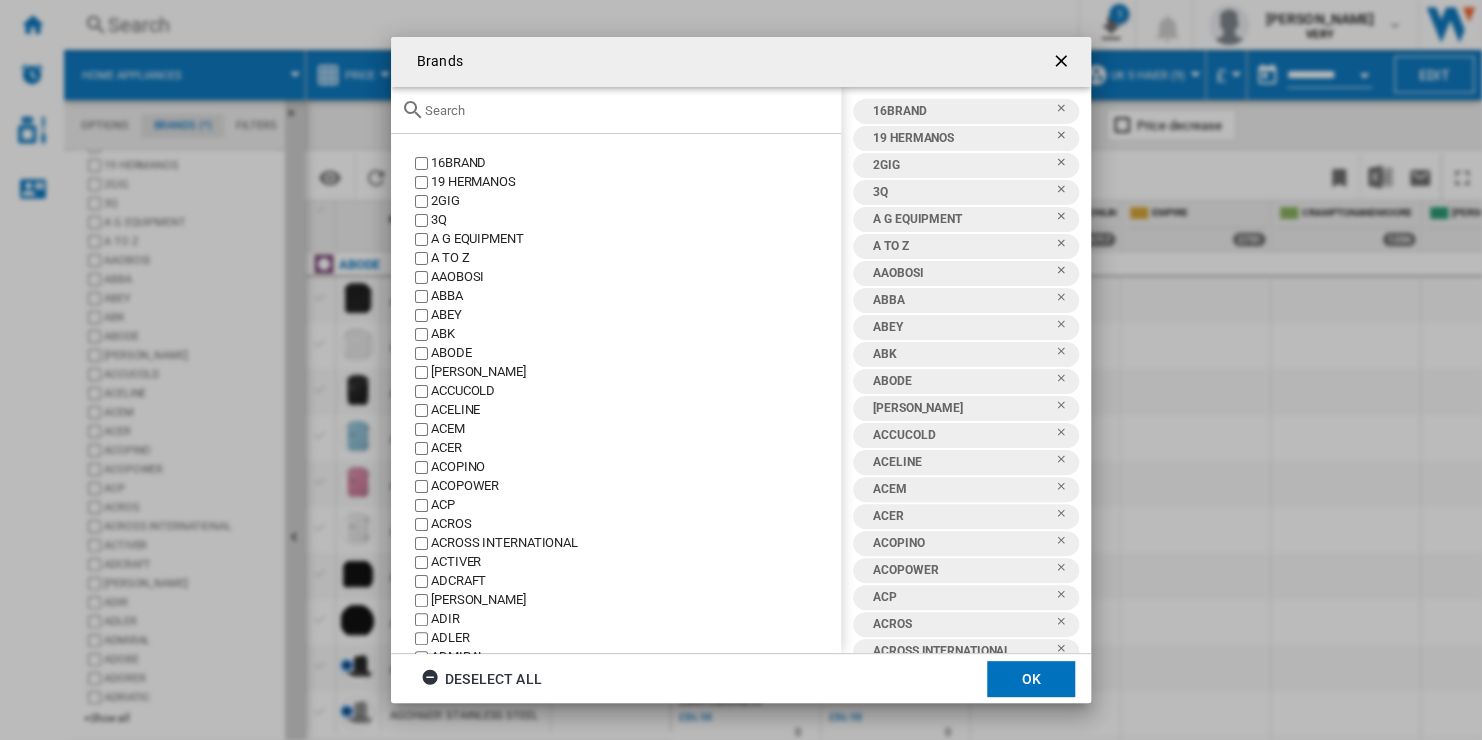 click on "Deselect all" 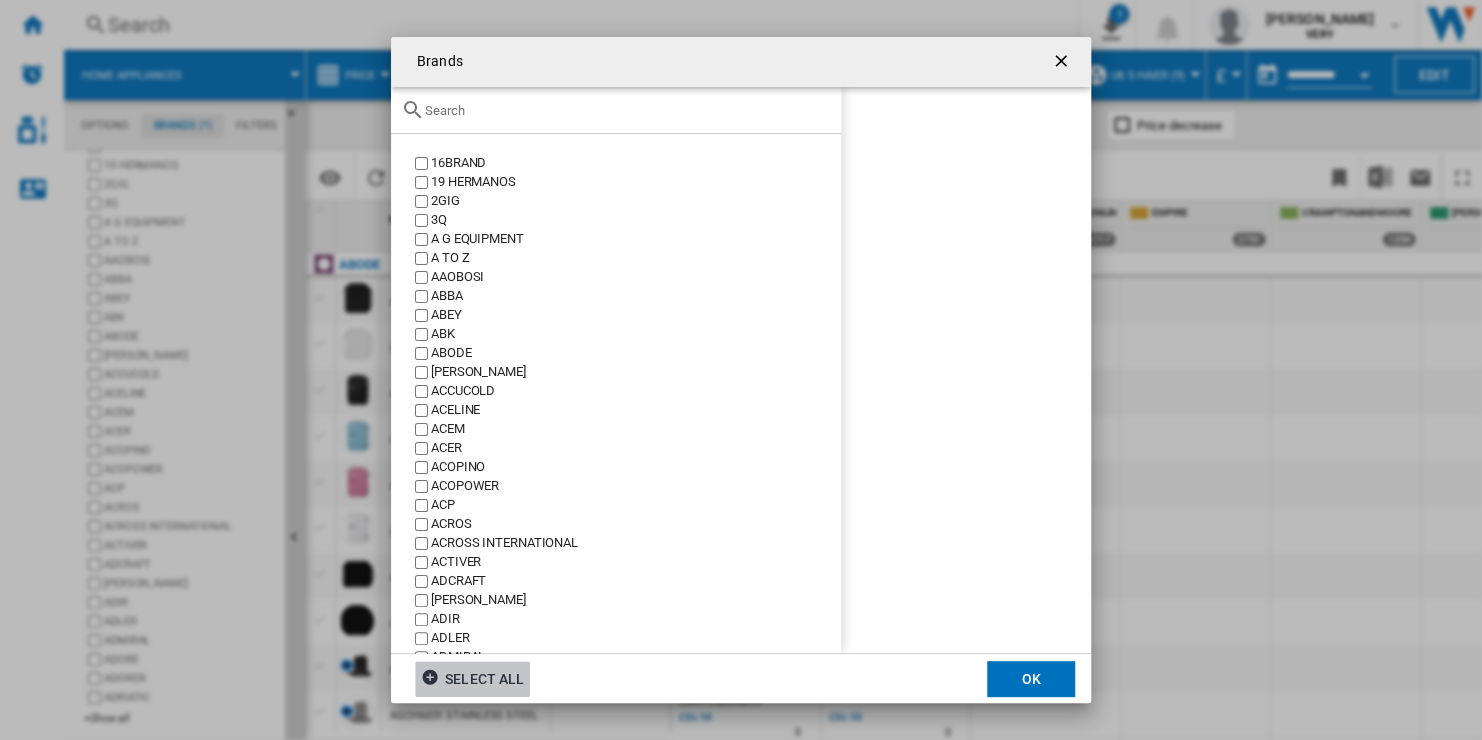 click 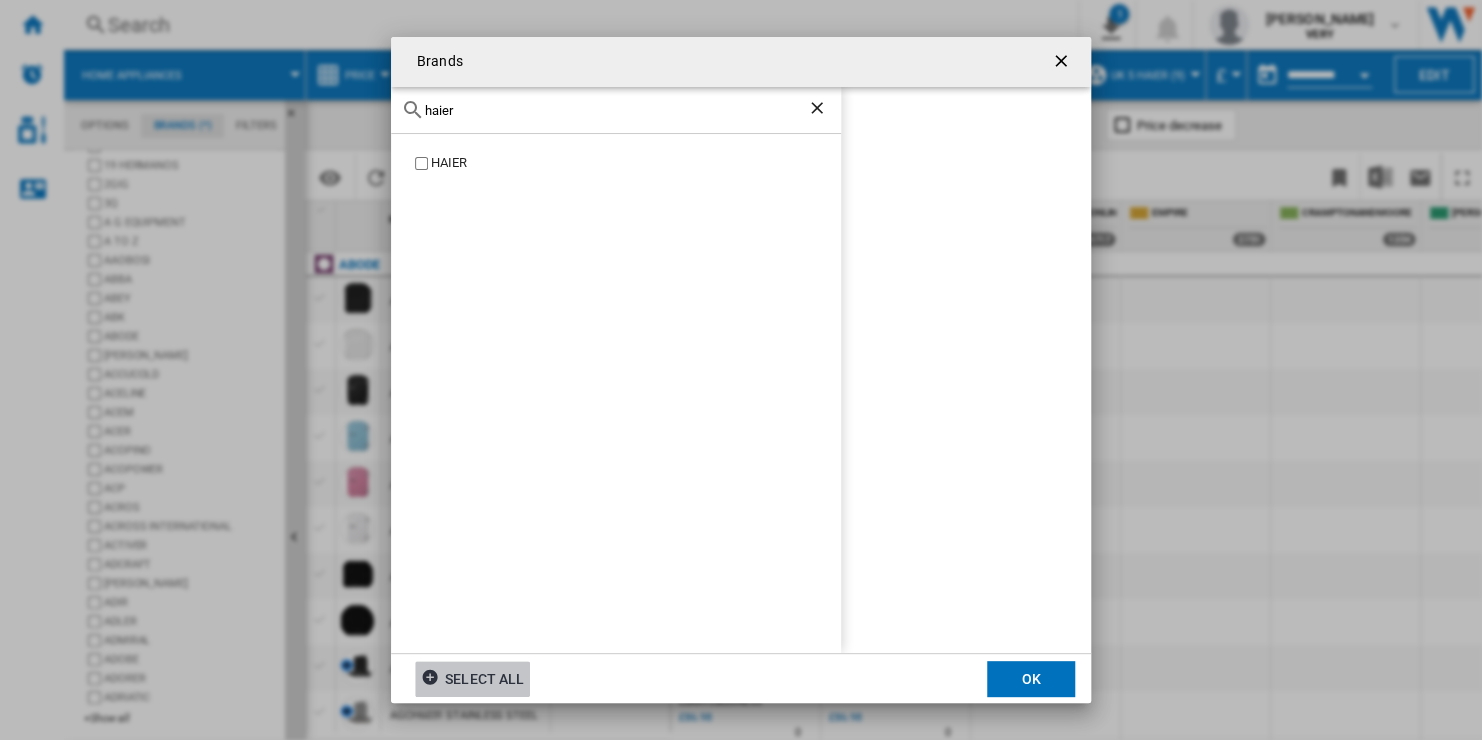 click on "HAIER" 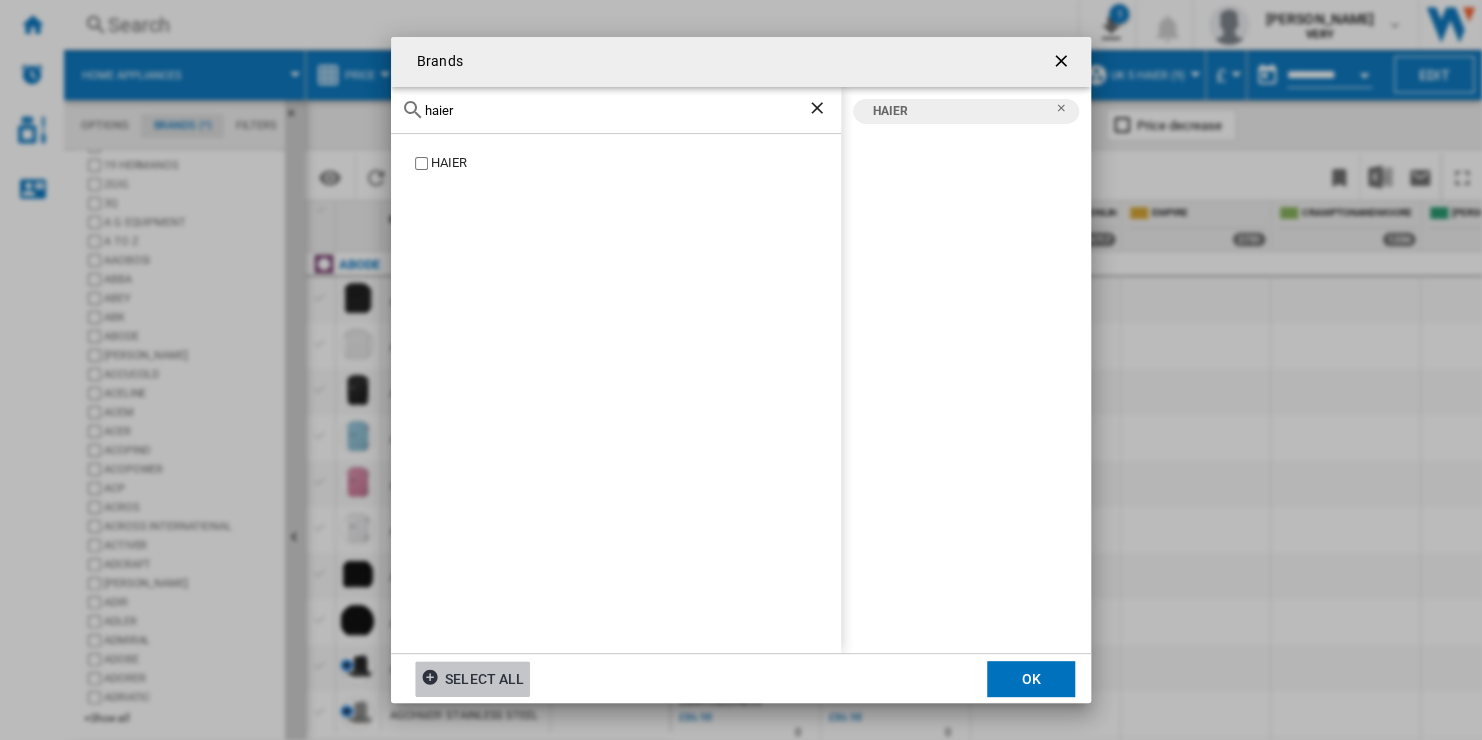 click on "haier" 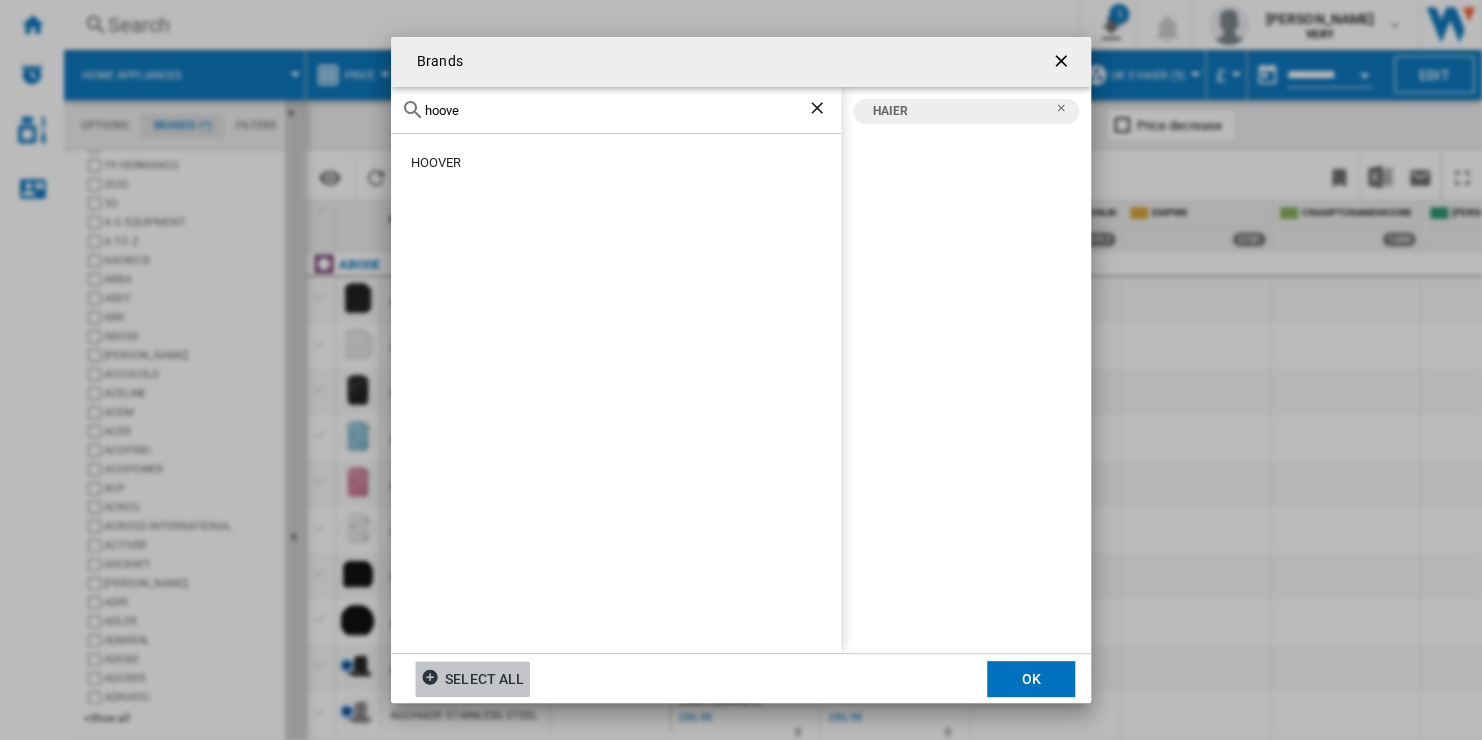 click on "HOOVER" 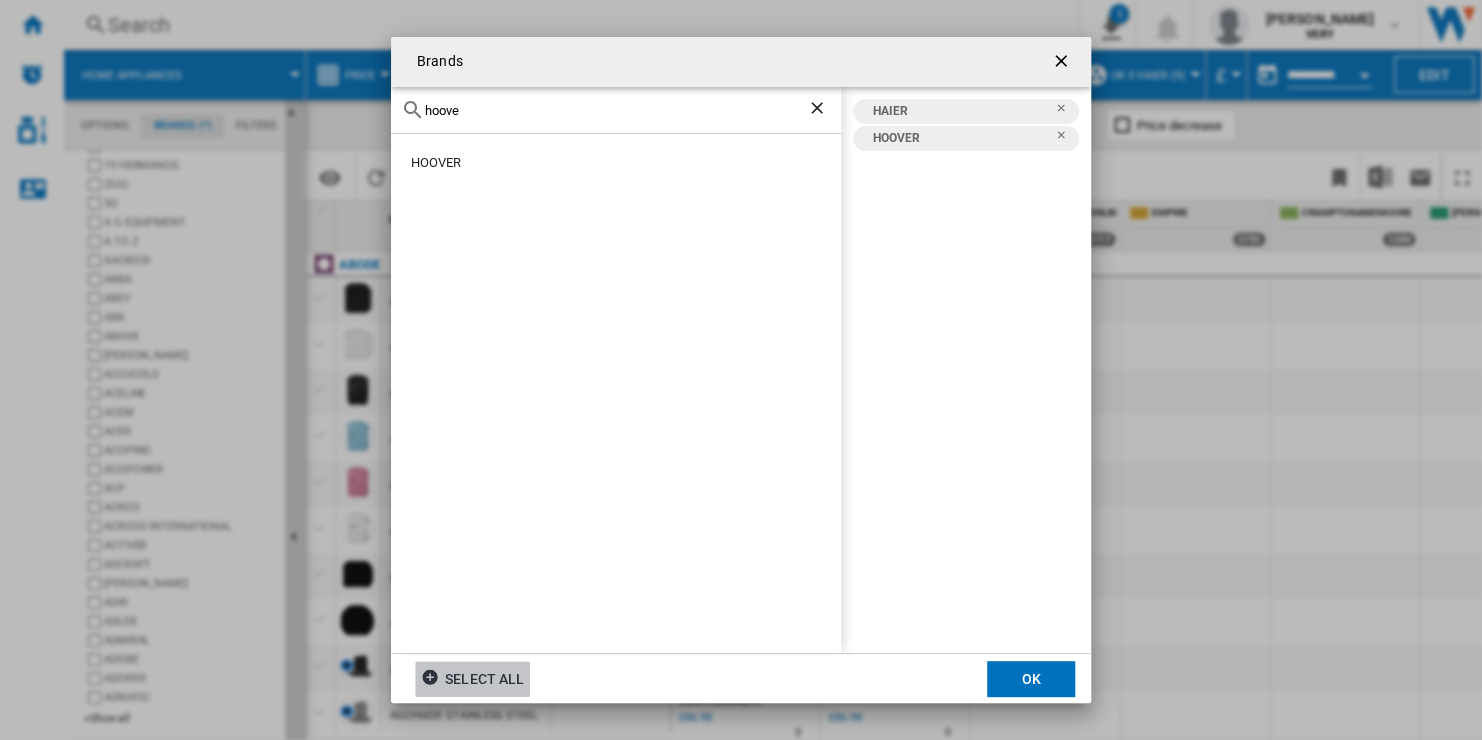 click on "hoove" 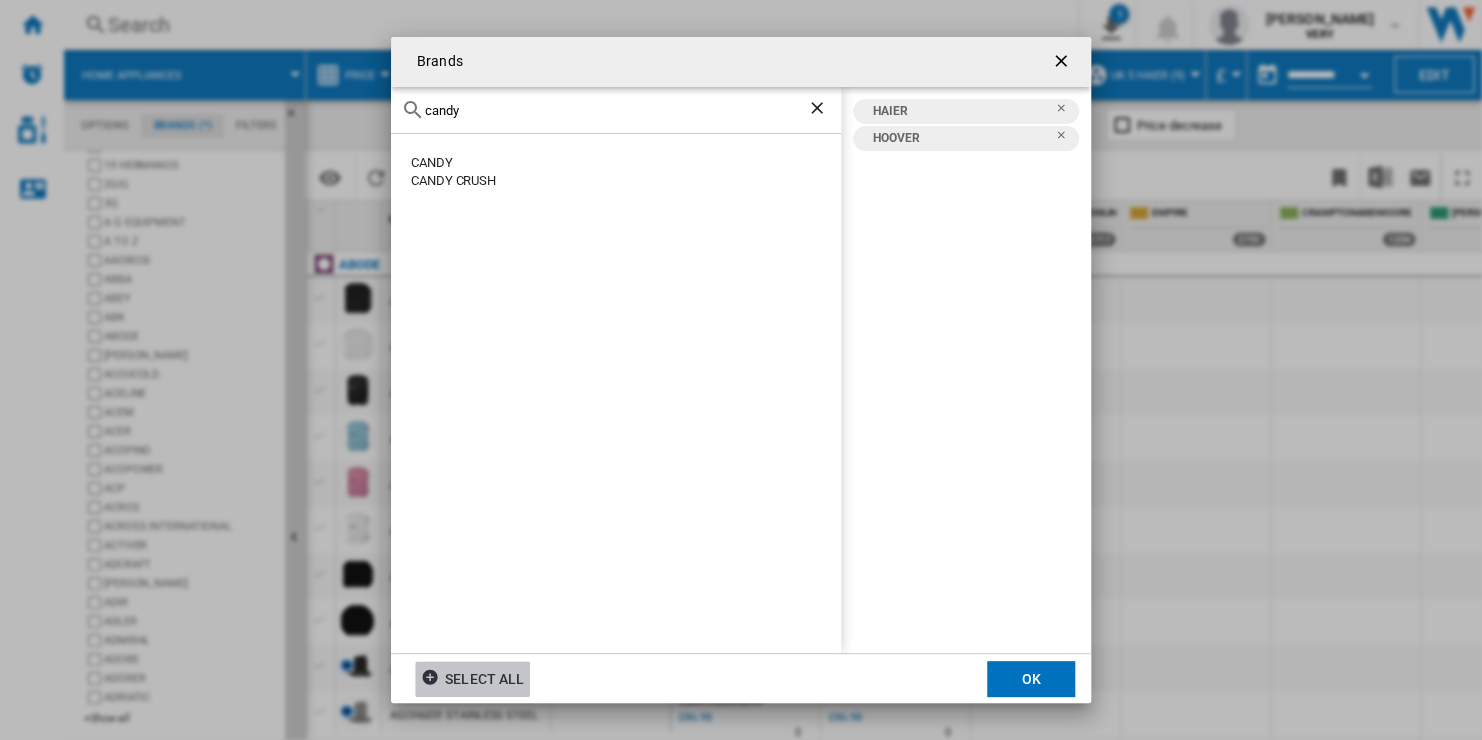 type on "candy" 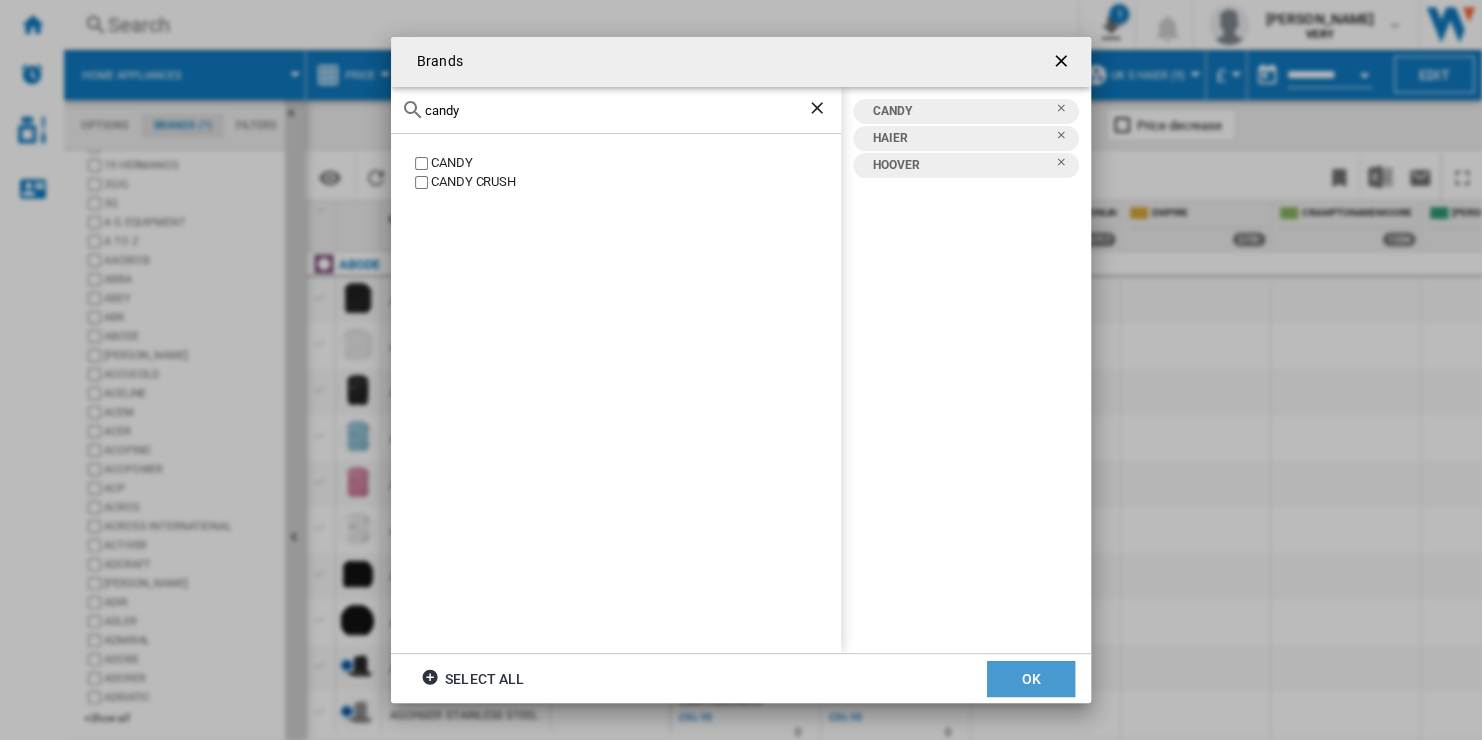 click on "OK" 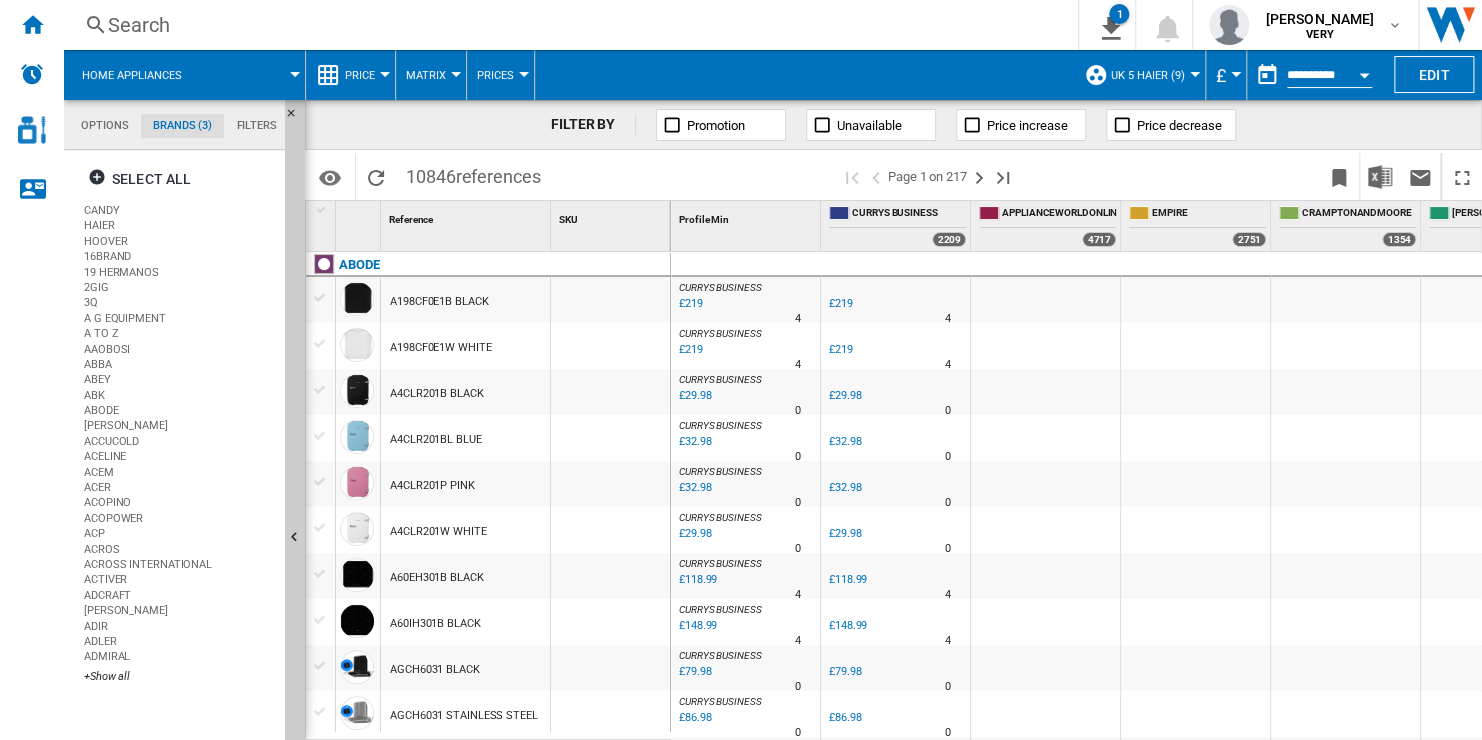 scroll, scrollTop: 0, scrollLeft: 0, axis: both 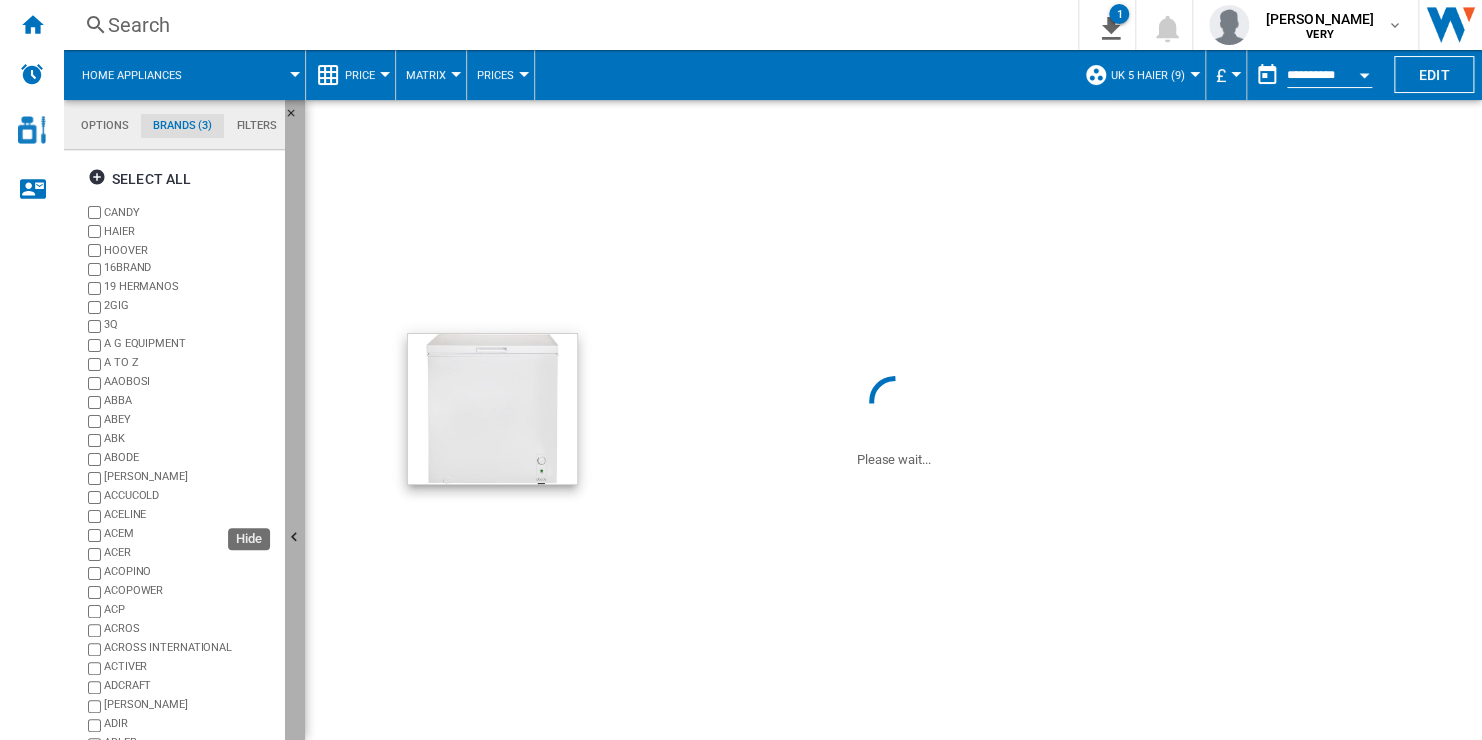 click at bounding box center [295, 538] 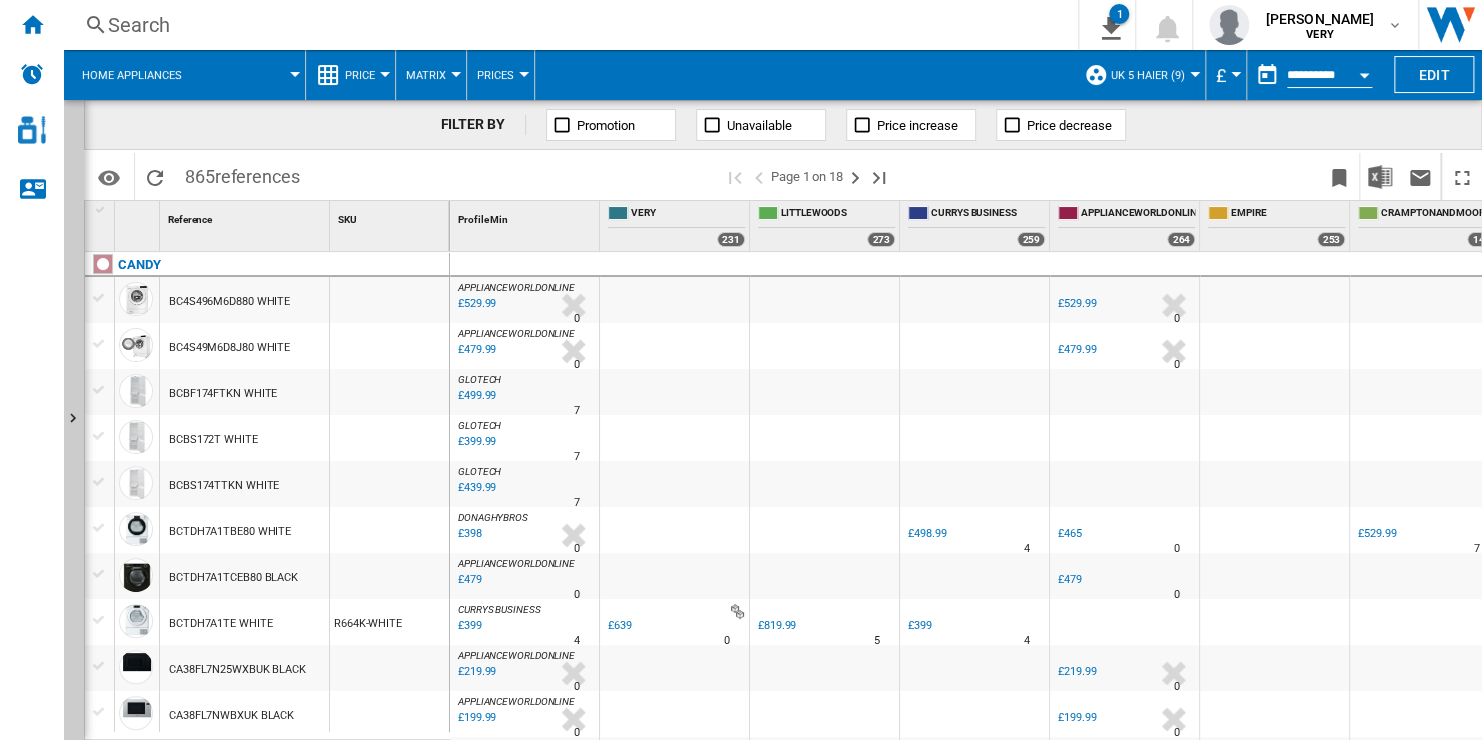 scroll, scrollTop: 0, scrollLeft: 40, axis: horizontal 